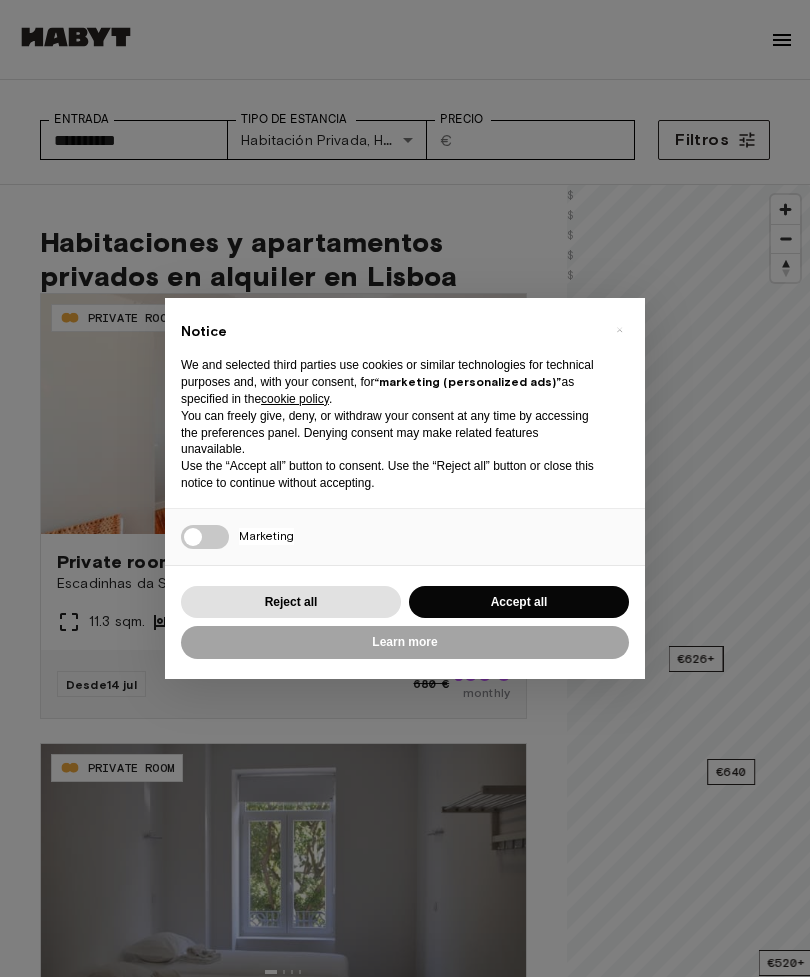 scroll, scrollTop: 0, scrollLeft: 0, axis: both 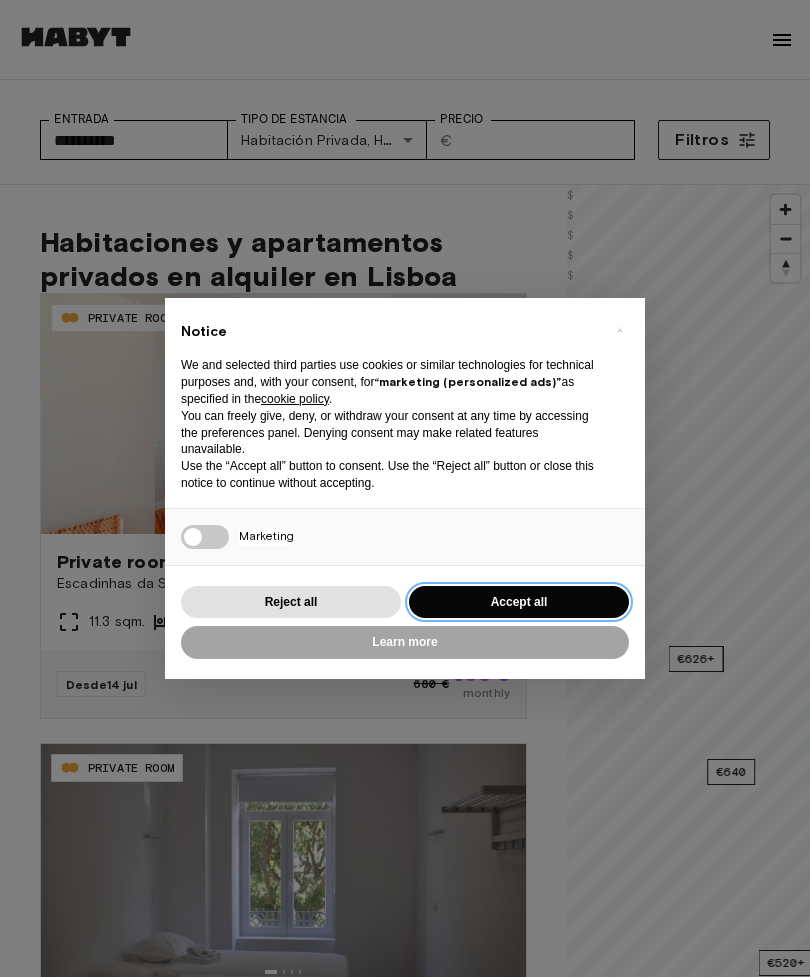 click on "Accept all" at bounding box center [519, 602] 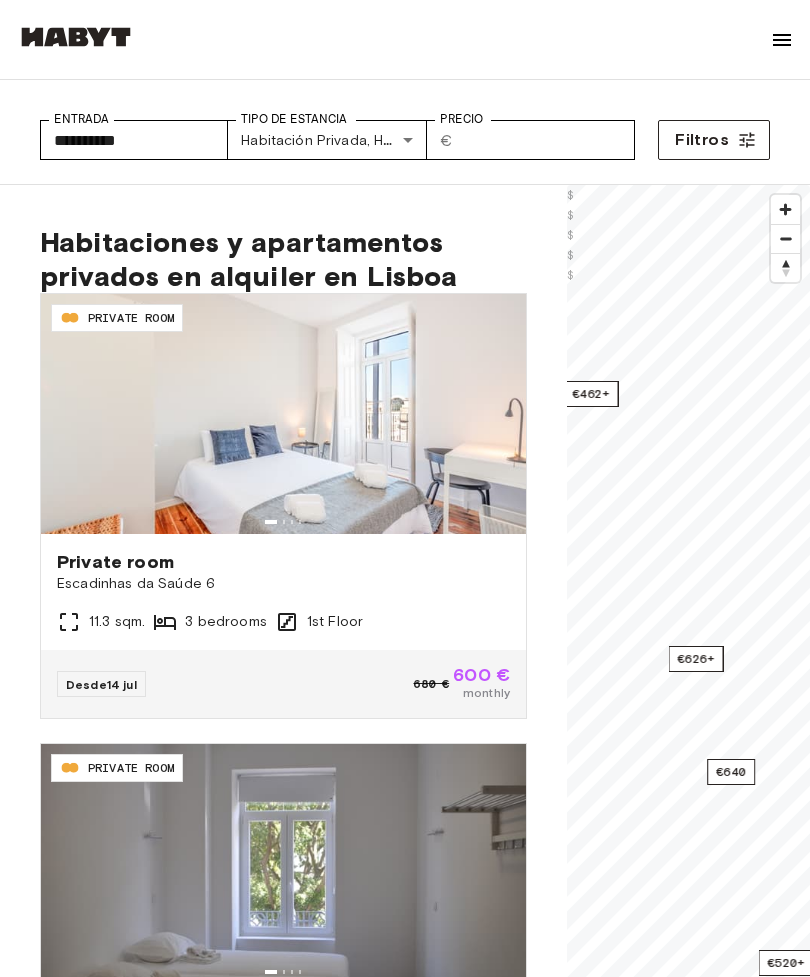 scroll, scrollTop: 0, scrollLeft: 0, axis: both 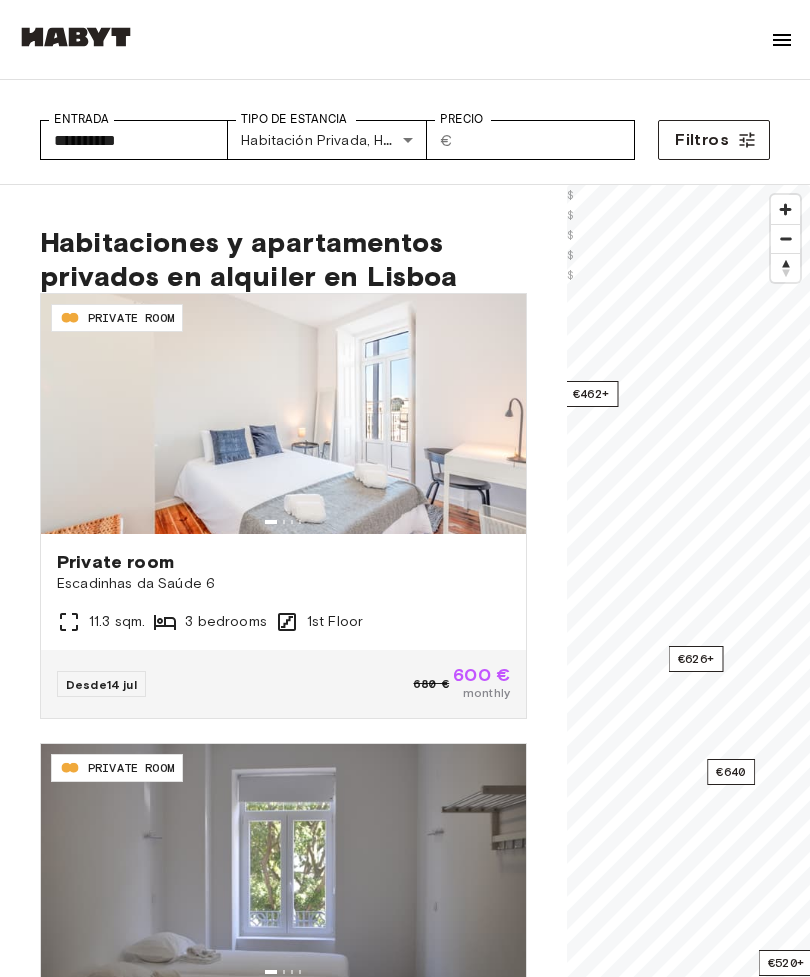click on "**********" at bounding box center (405, 2971) 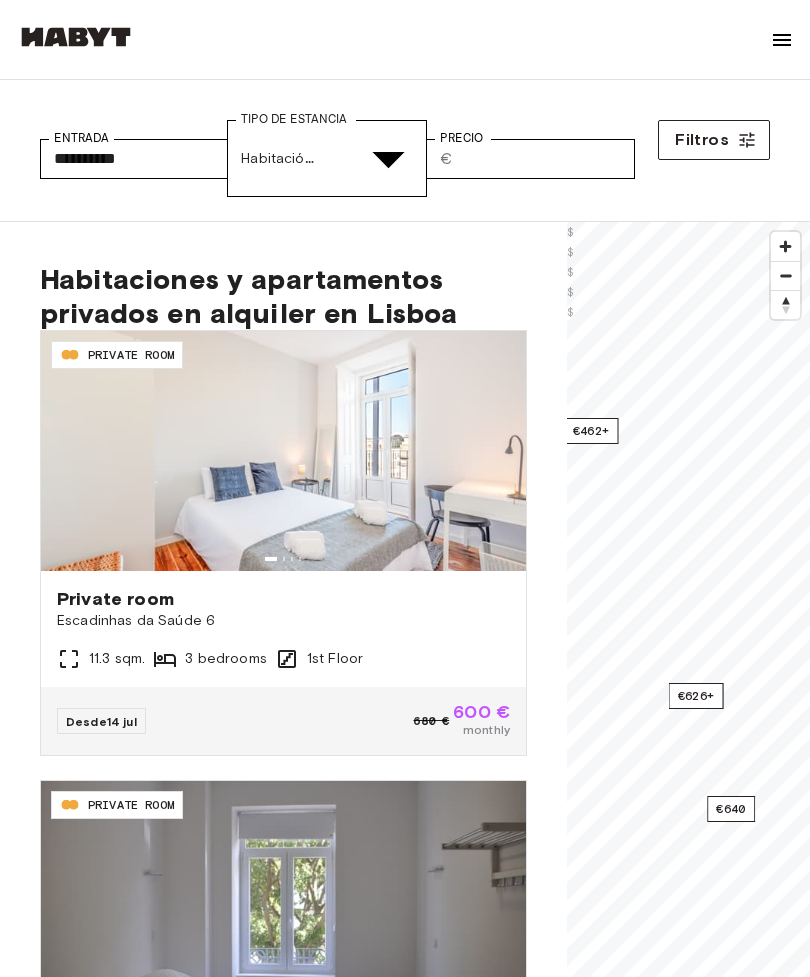 click at bounding box center (52, 6135) 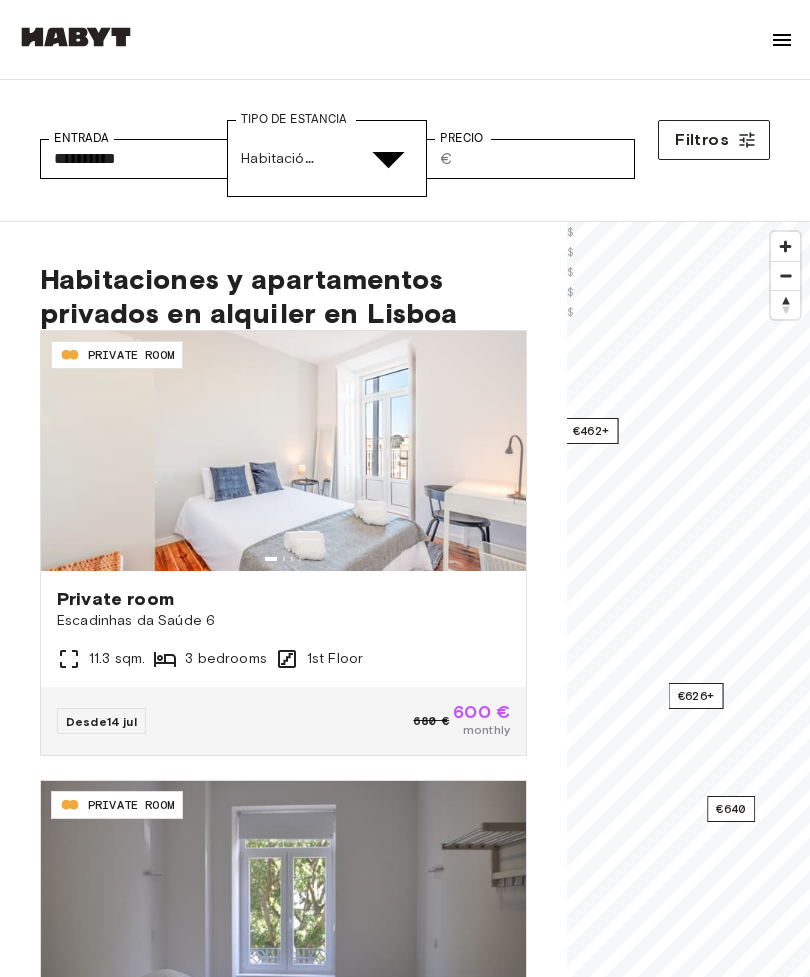 click at bounding box center (405, 5996) 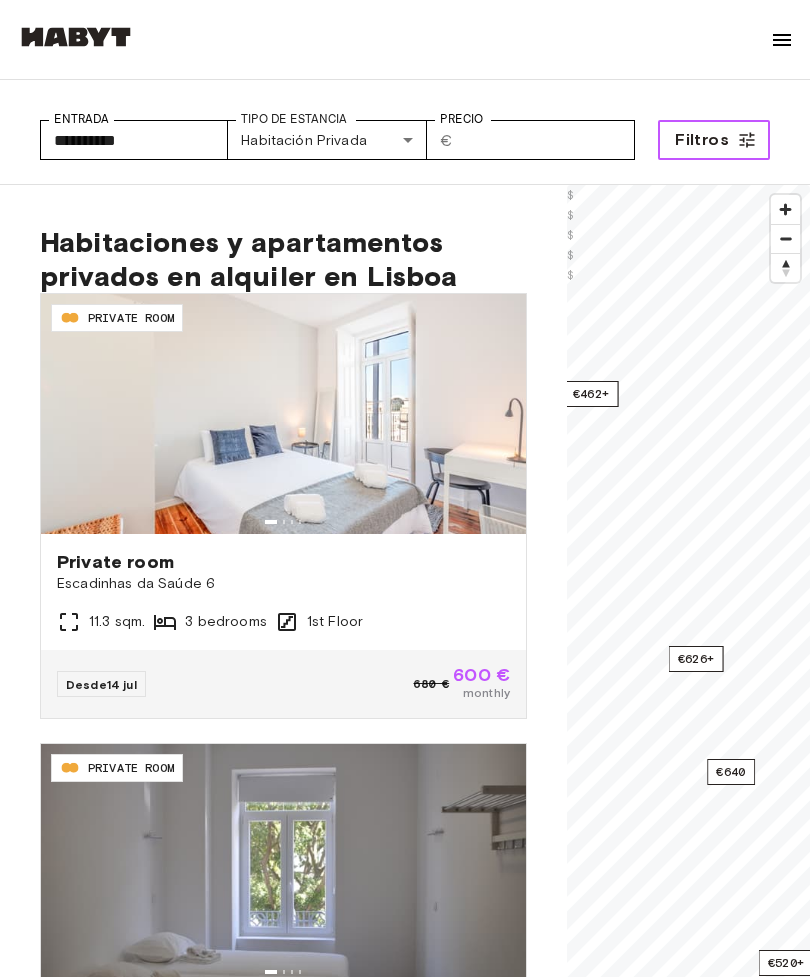 click 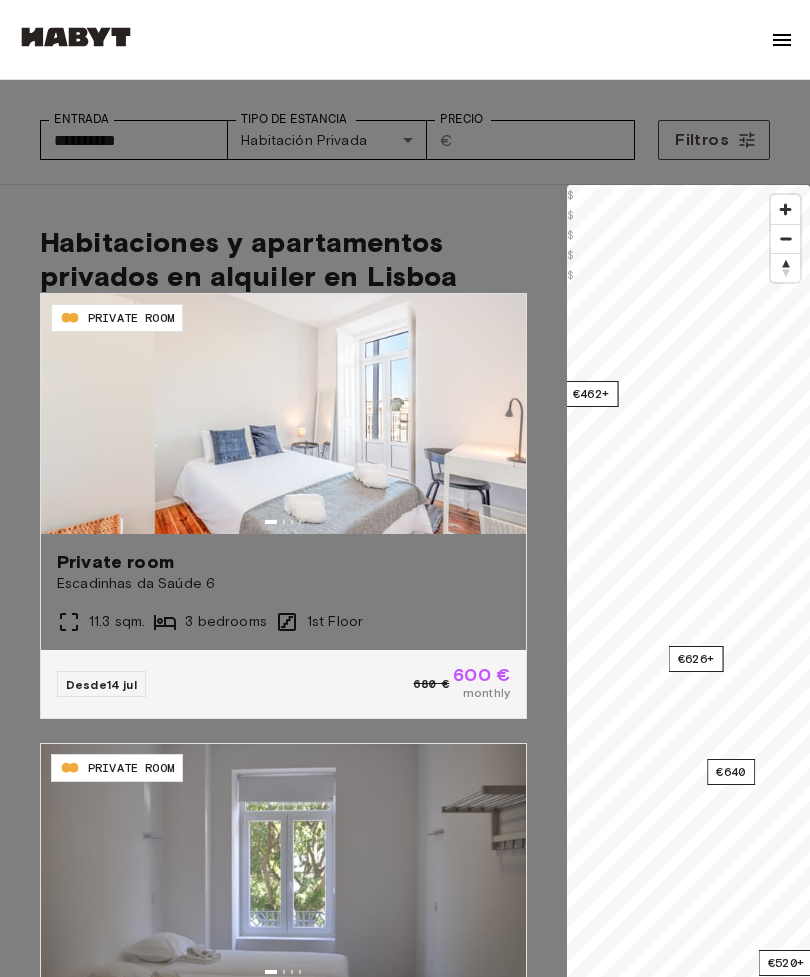 scroll, scrollTop: 2004, scrollLeft: 0, axis: vertical 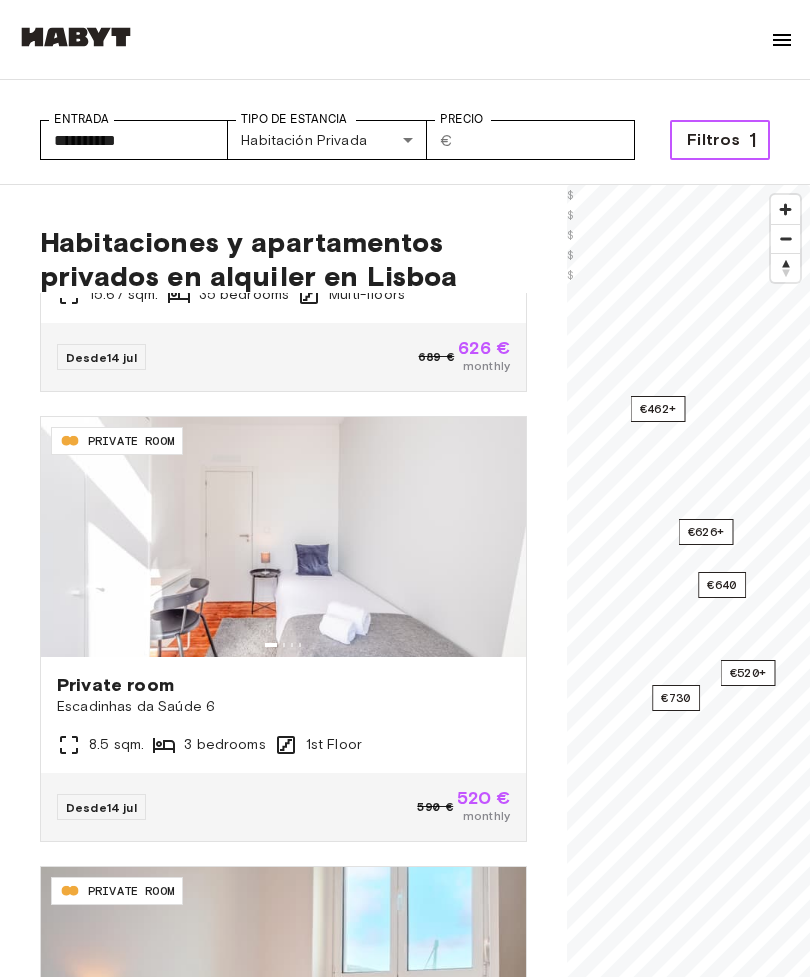 click on "€520+" at bounding box center (748, 673) 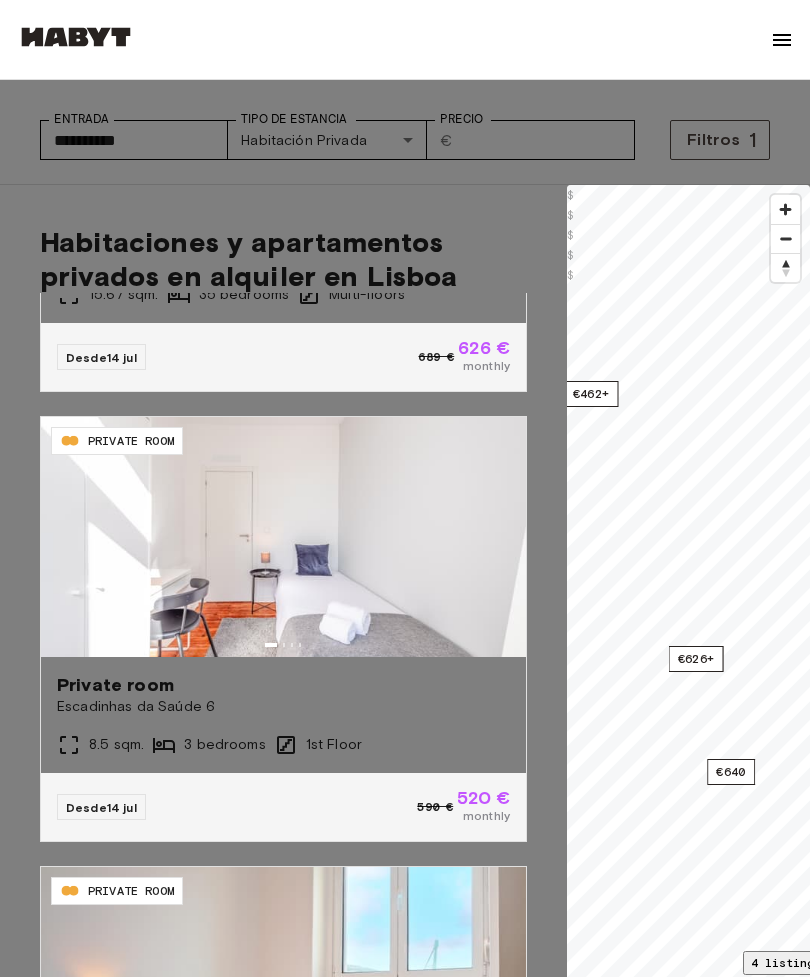 scroll, scrollTop: 262, scrollLeft: 0, axis: vertical 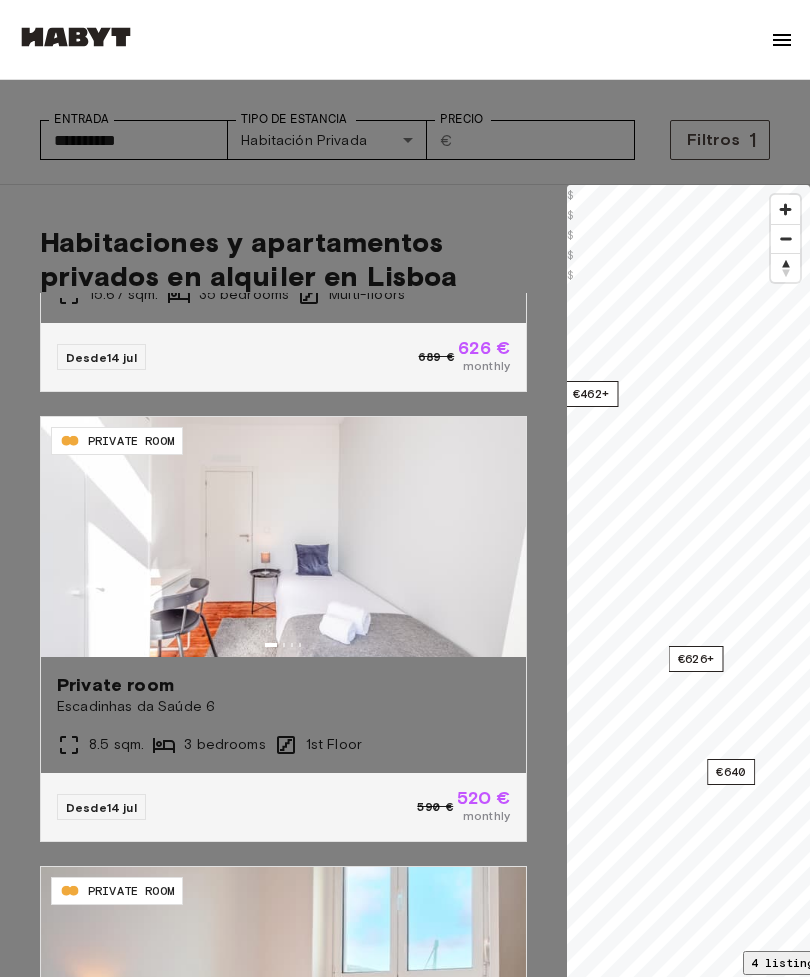 click at bounding box center (405, 12967) 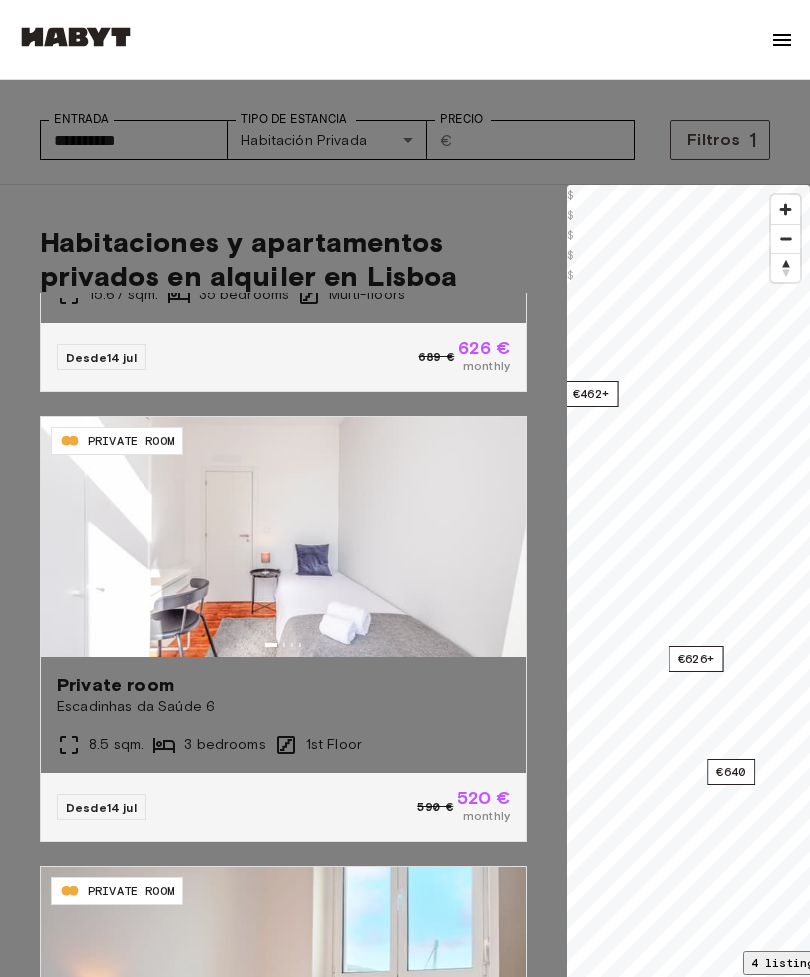 click at bounding box center [790, 5959] 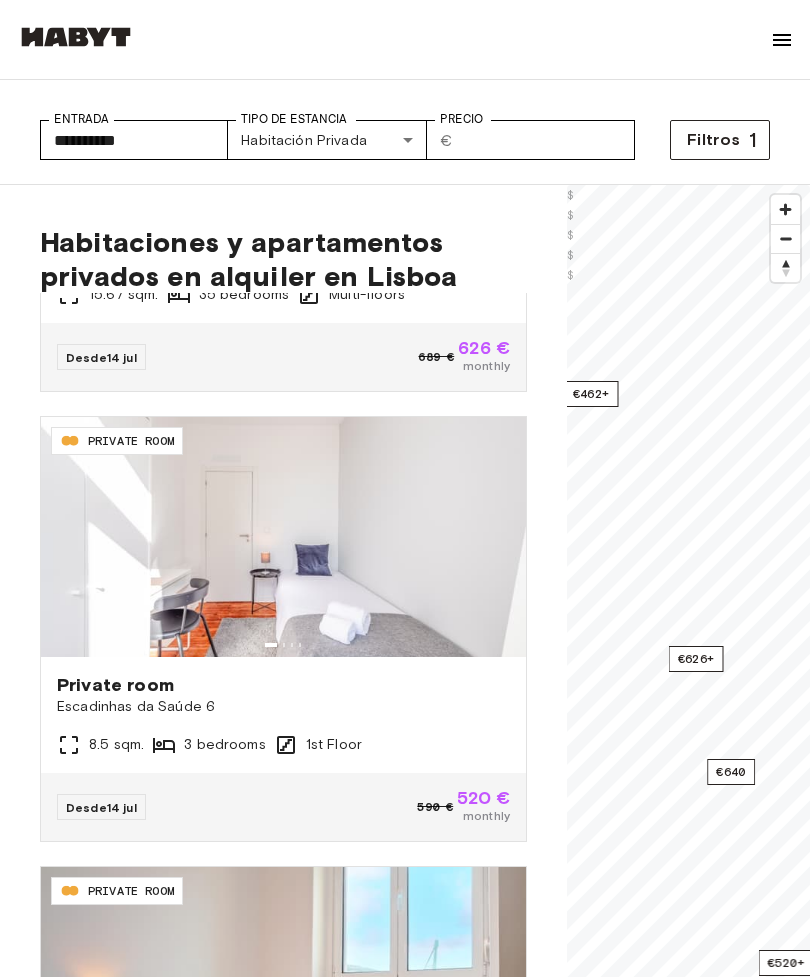 click on "**********" at bounding box center (405, 2971) 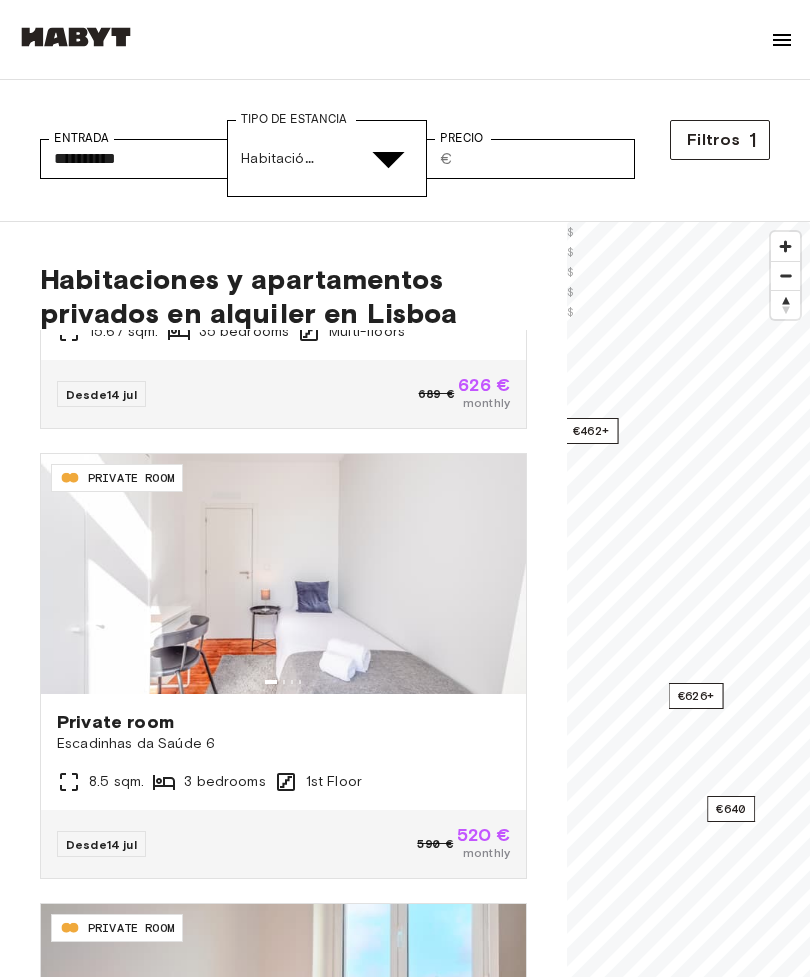 click at bounding box center [52, 6222] 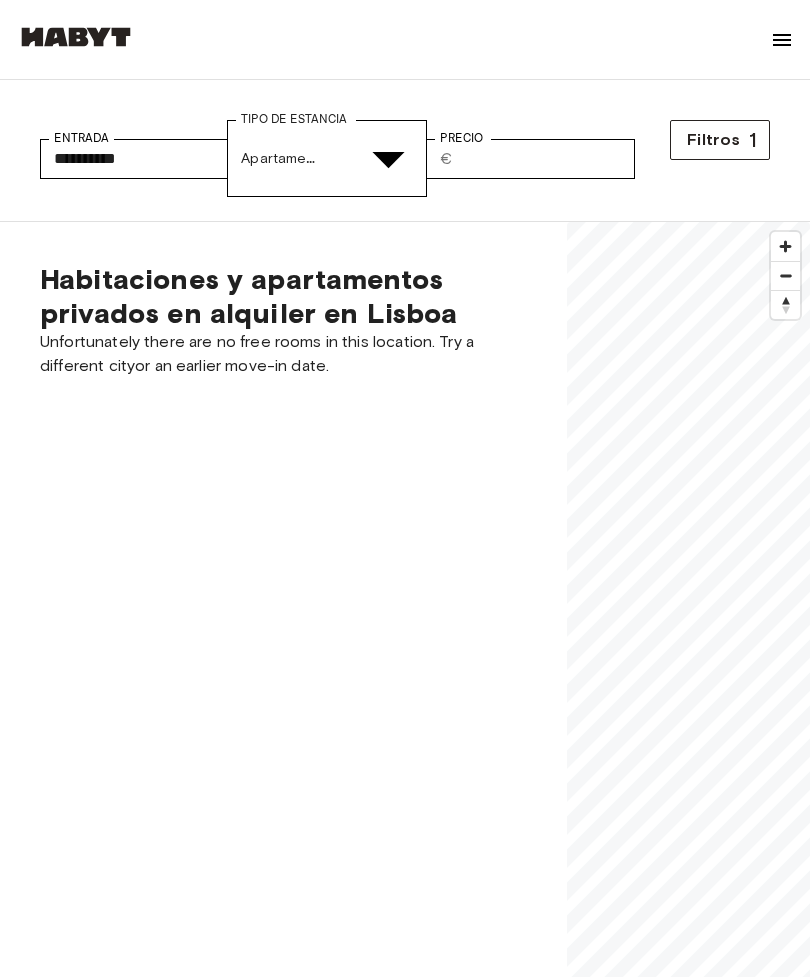 scroll, scrollTop: 0, scrollLeft: 0, axis: both 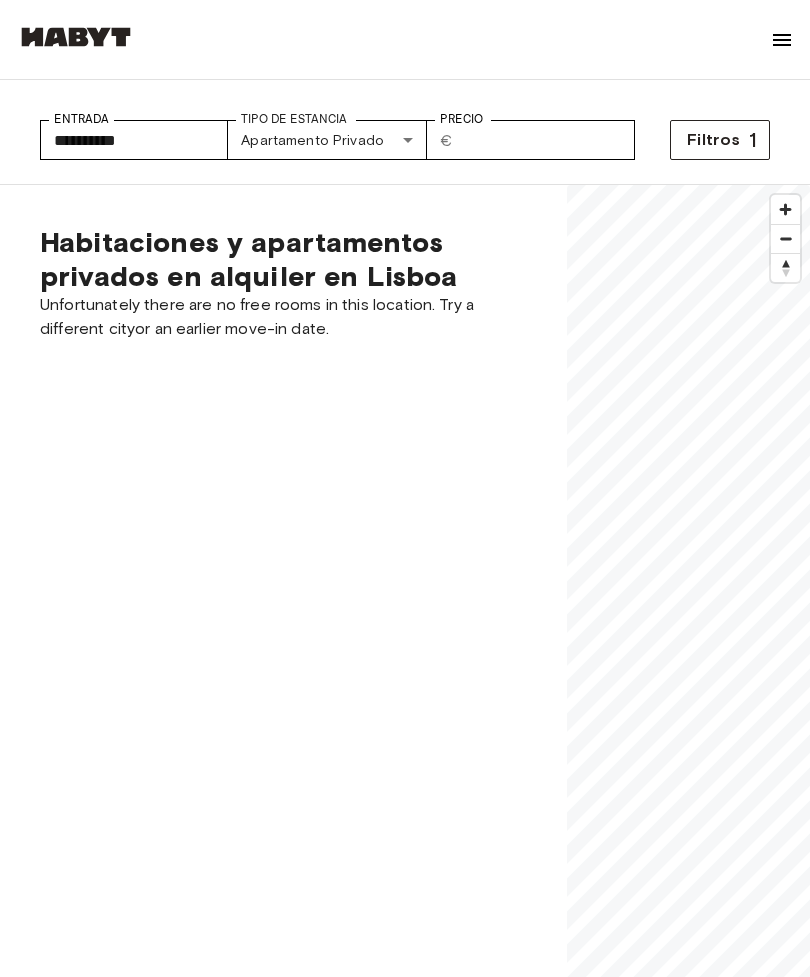 click on "**********" at bounding box center [405, 2971] 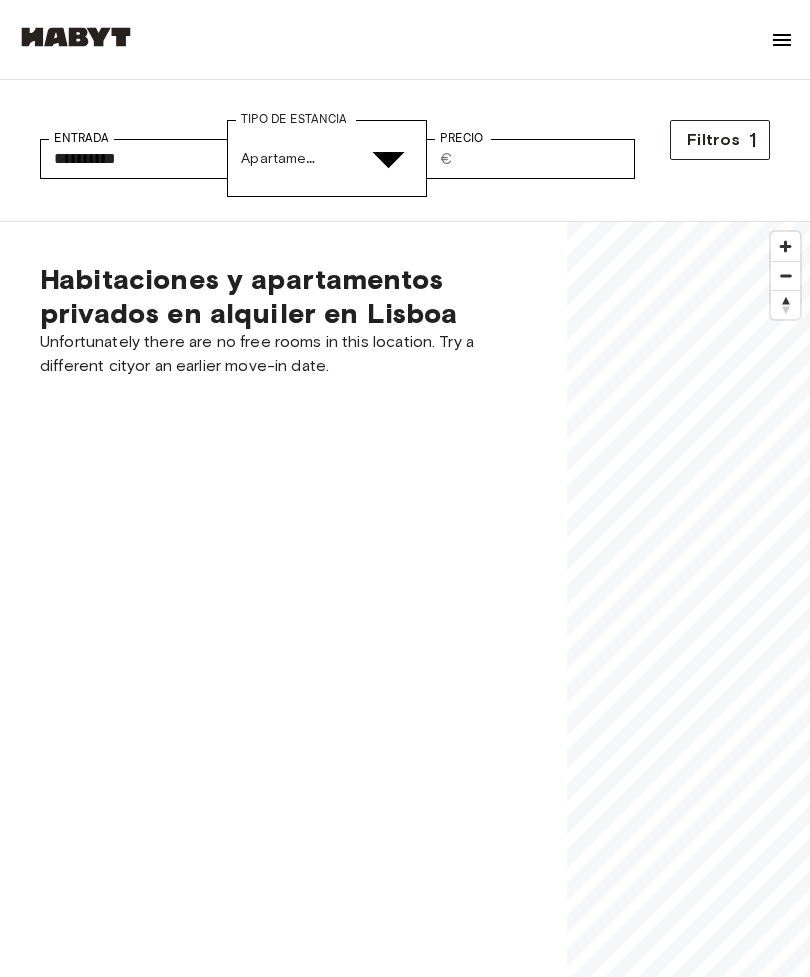 click at bounding box center (405, 5996) 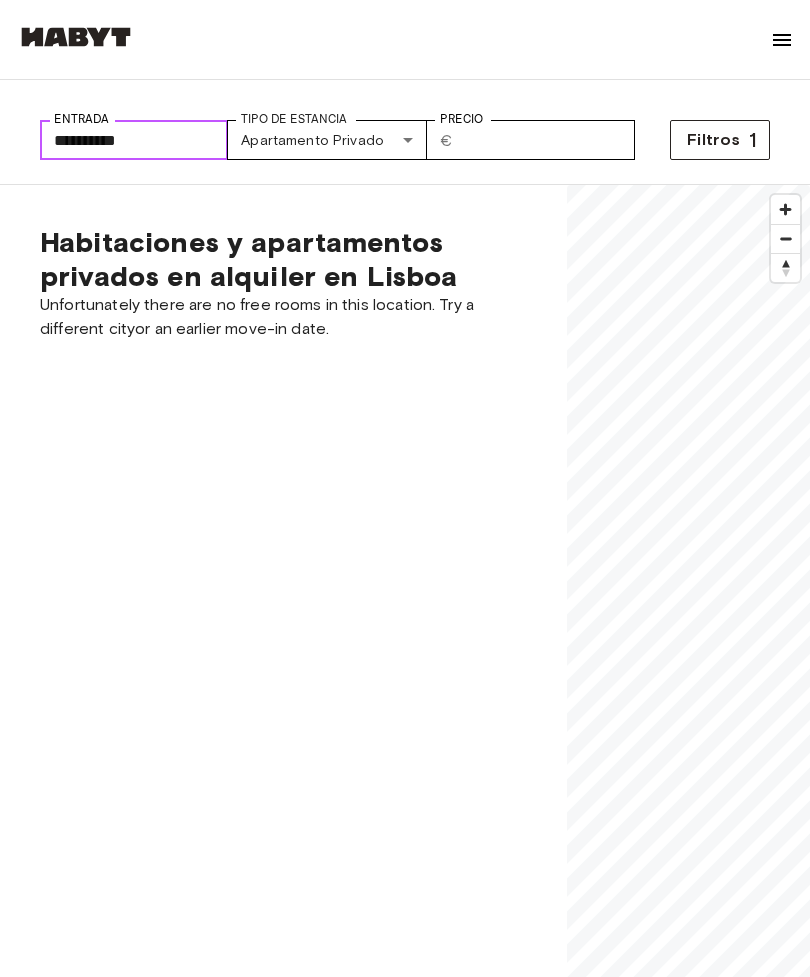 click on "**********" at bounding box center [134, 140] 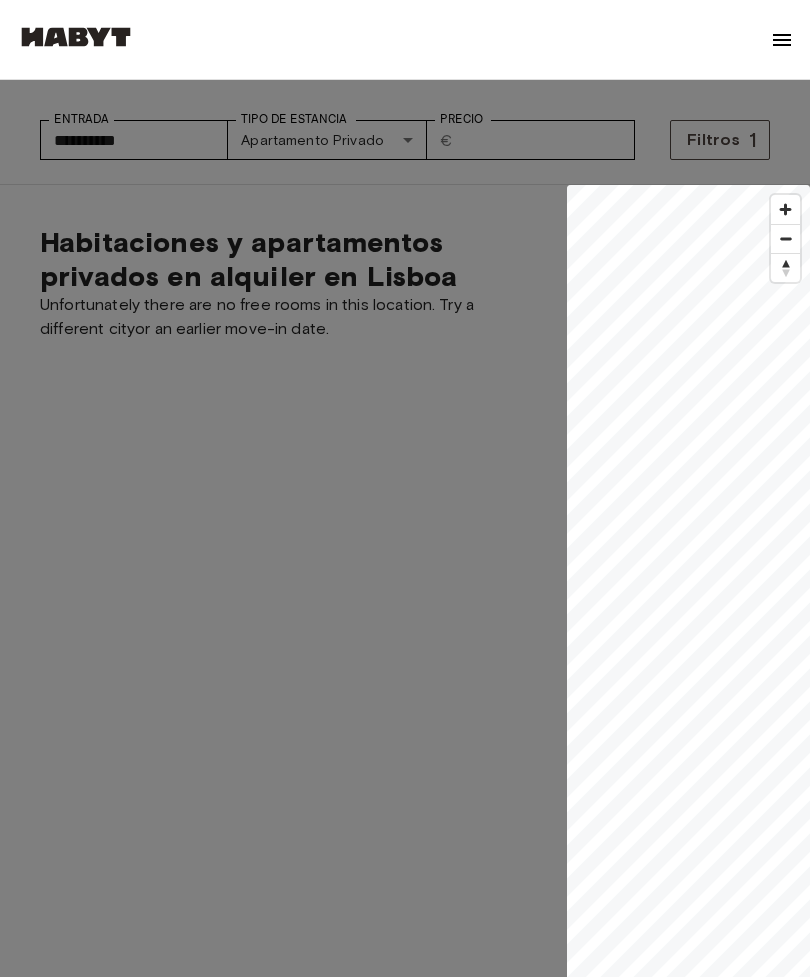 click 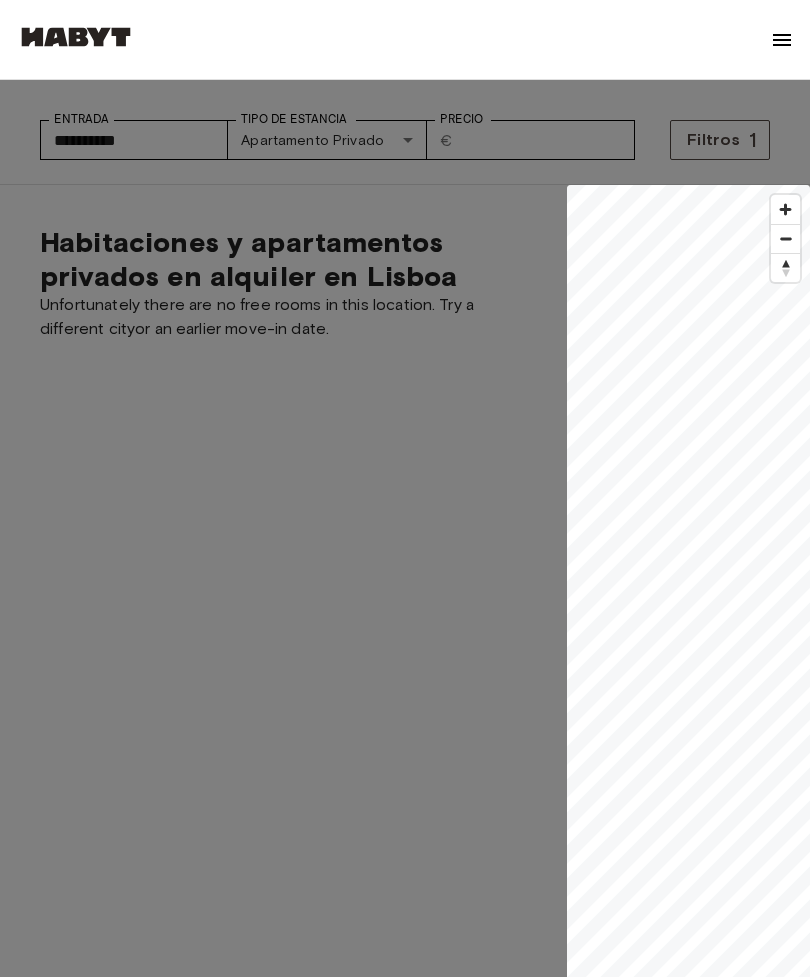 click on "Entrada Mon, Sep 1 September 2025 S M T W T F S 1 2 3 4 5 6 7 8 9 10 11 12 13 14 15 16 17 18 19 20 21 22 23 24 25 26 27 28 29 30 Today" at bounding box center [405, 6073] 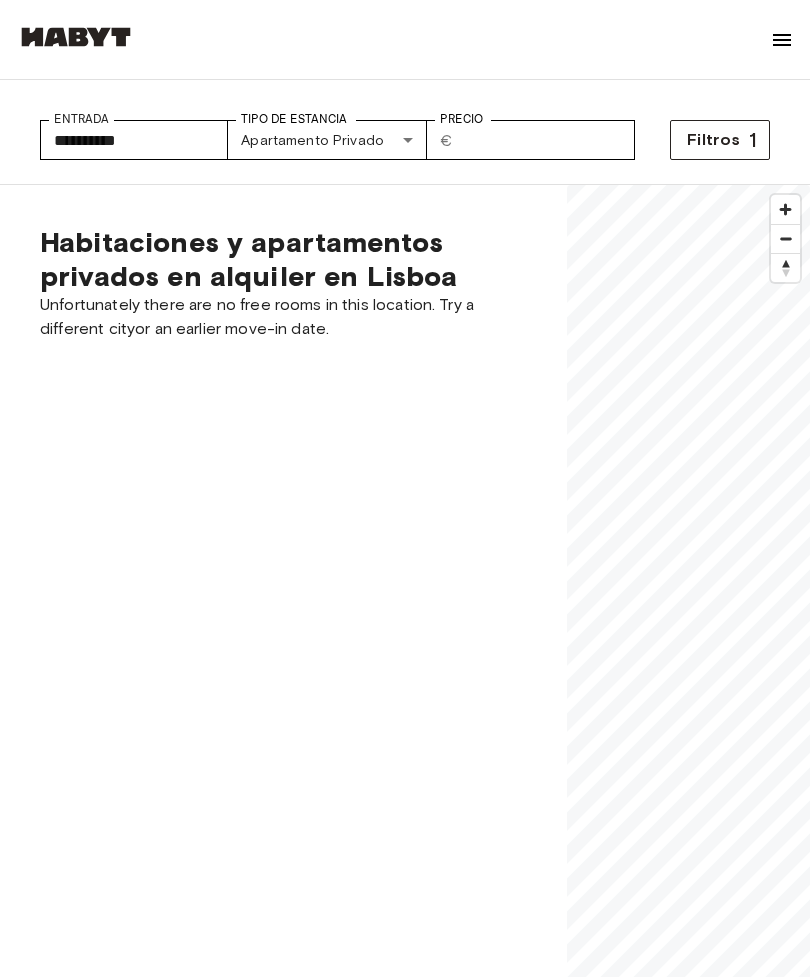 click on "**********" at bounding box center [405, 2971] 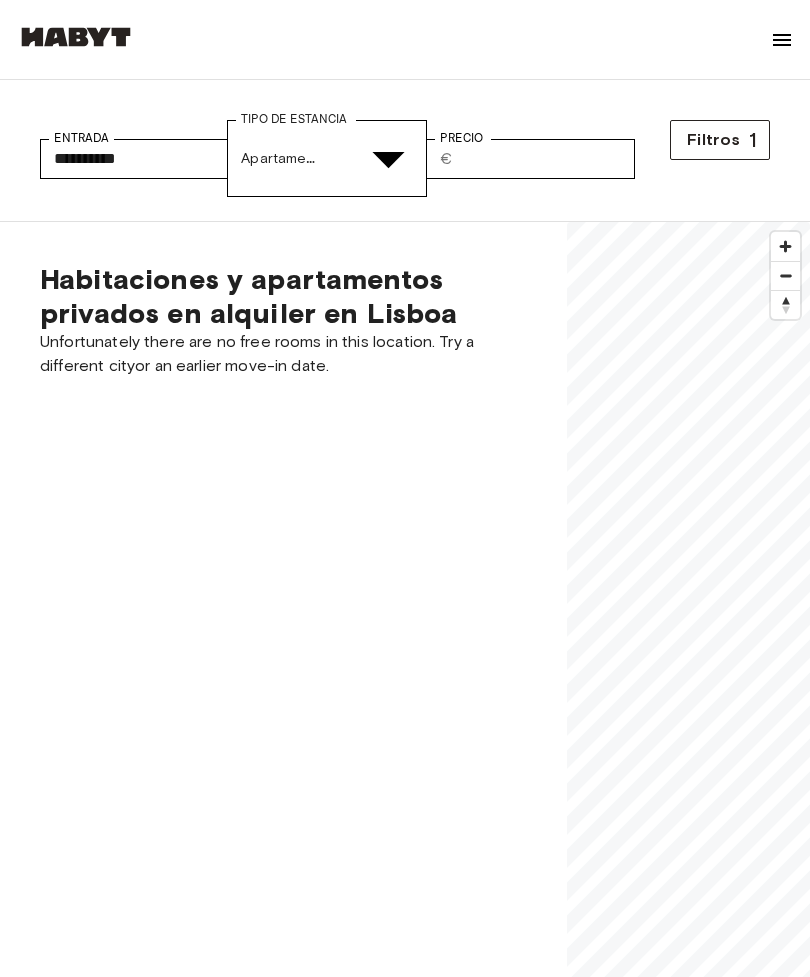 click at bounding box center [52, 6048] 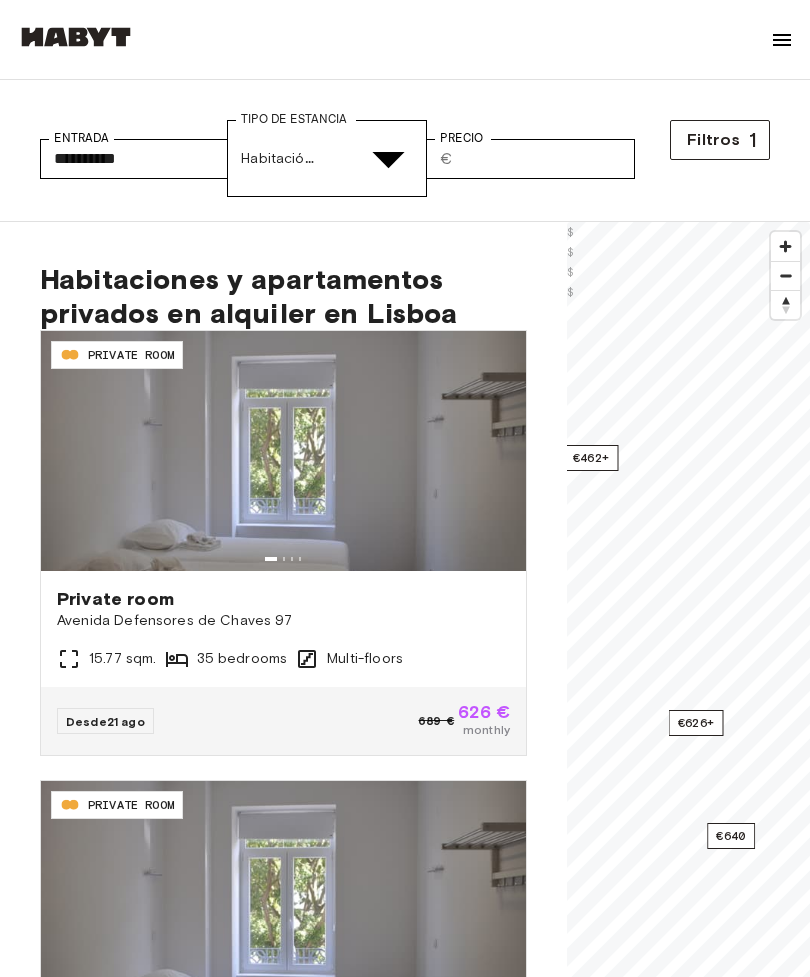 click at bounding box center (52, 6222) 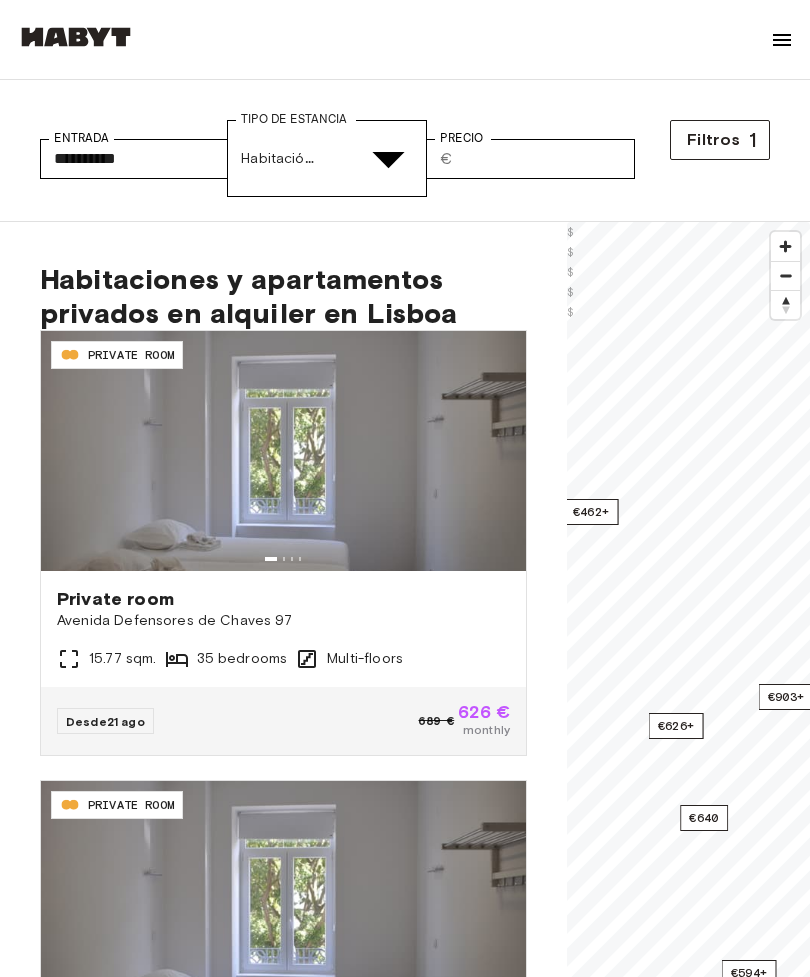 click at bounding box center [405, 5996] 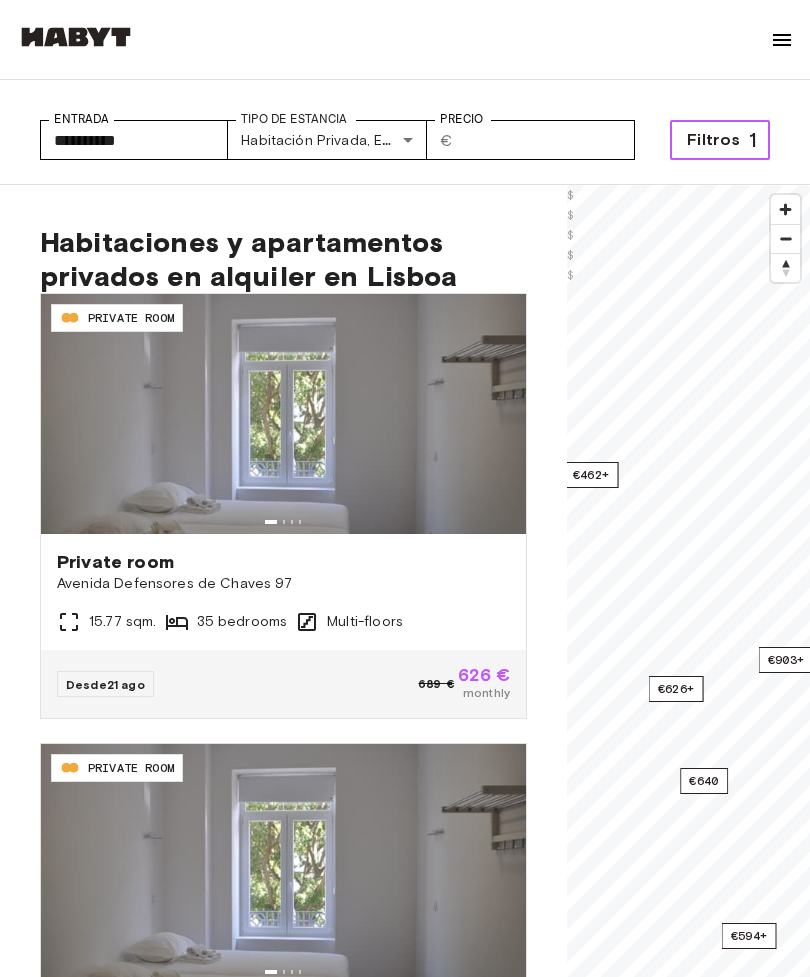 click on "Filtros" at bounding box center (714, 140) 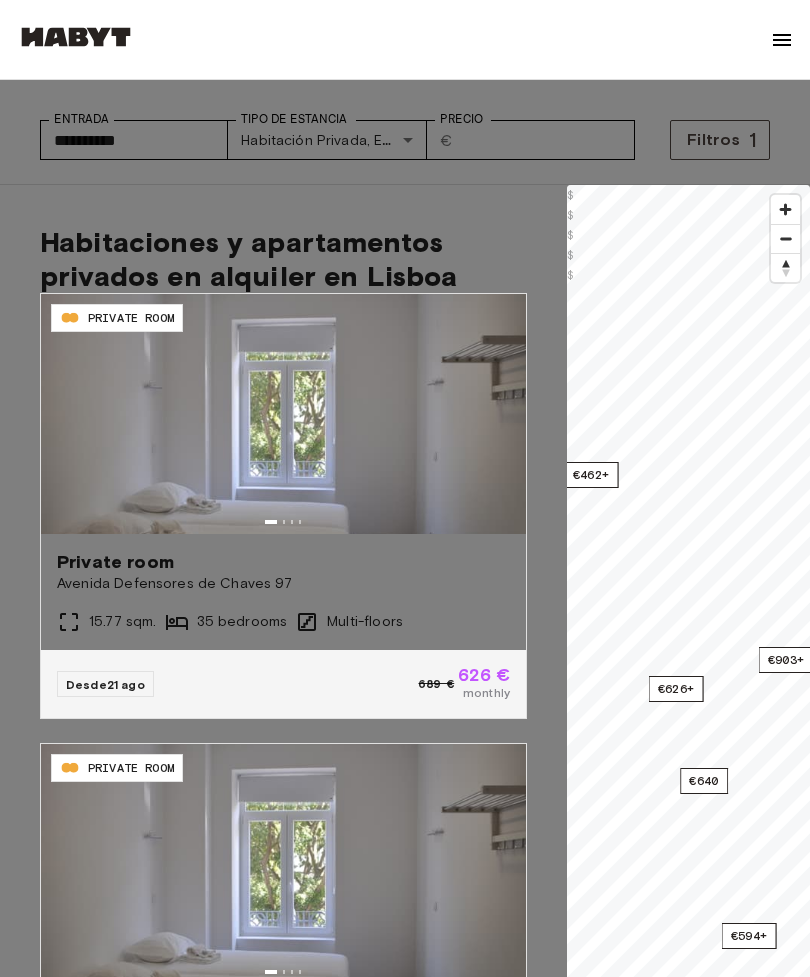 scroll, scrollTop: 2004, scrollLeft: 0, axis: vertical 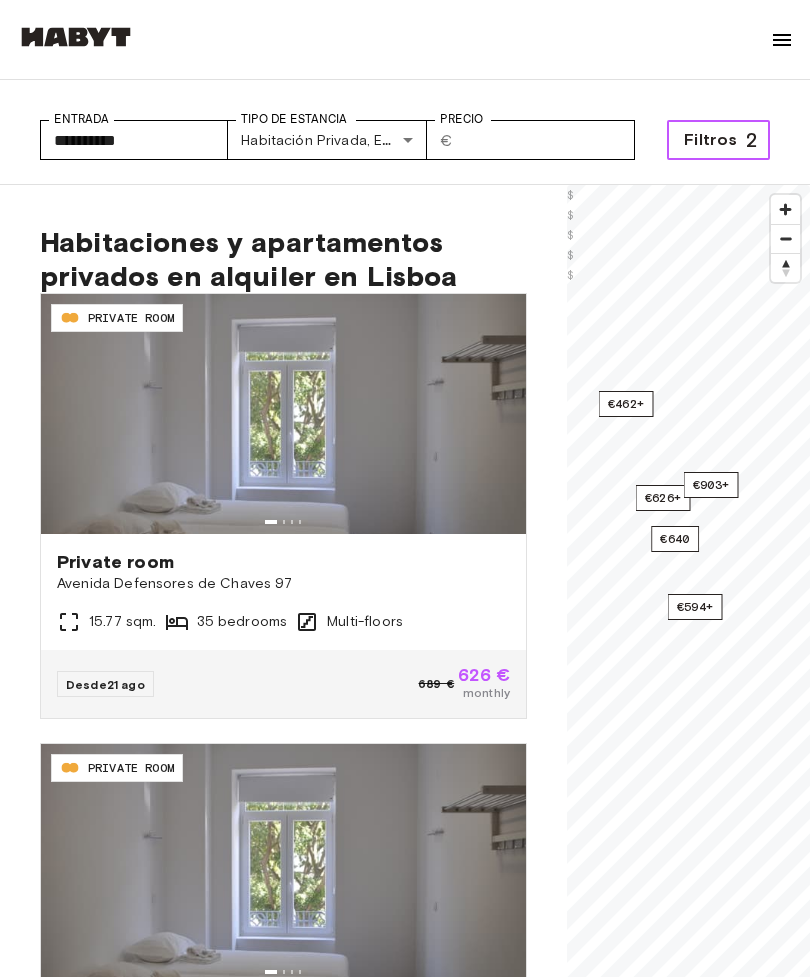 click on "€462+" at bounding box center (626, 404) 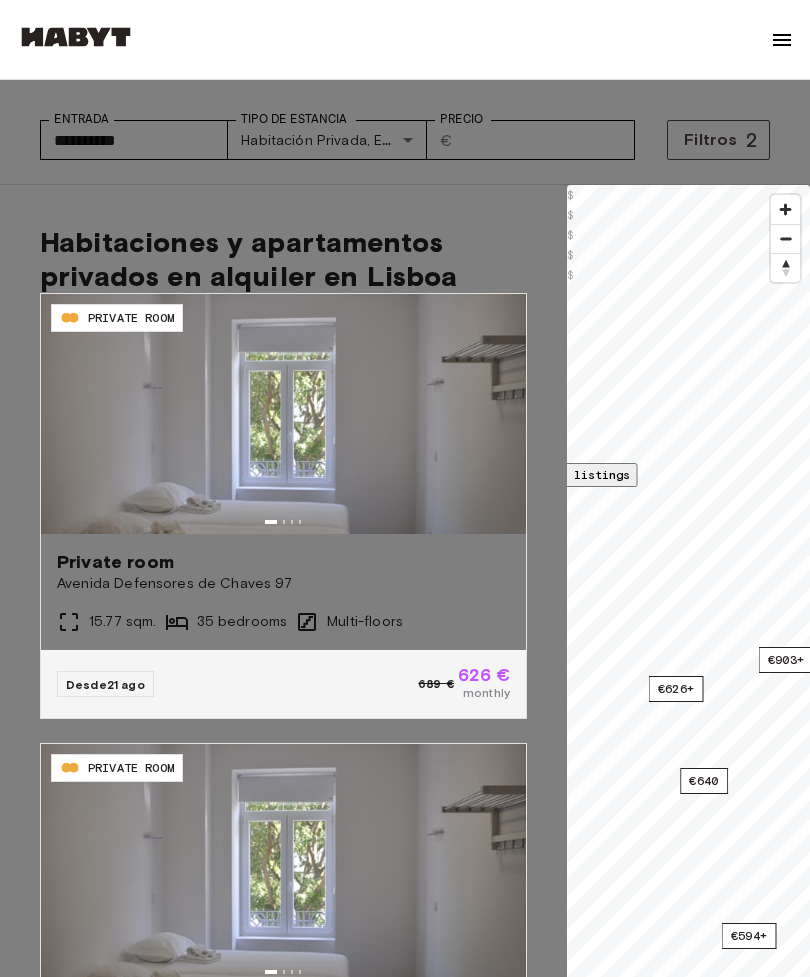 click on "Alameda das Linhas de Torres 95" at bounding box center [123, 6075] 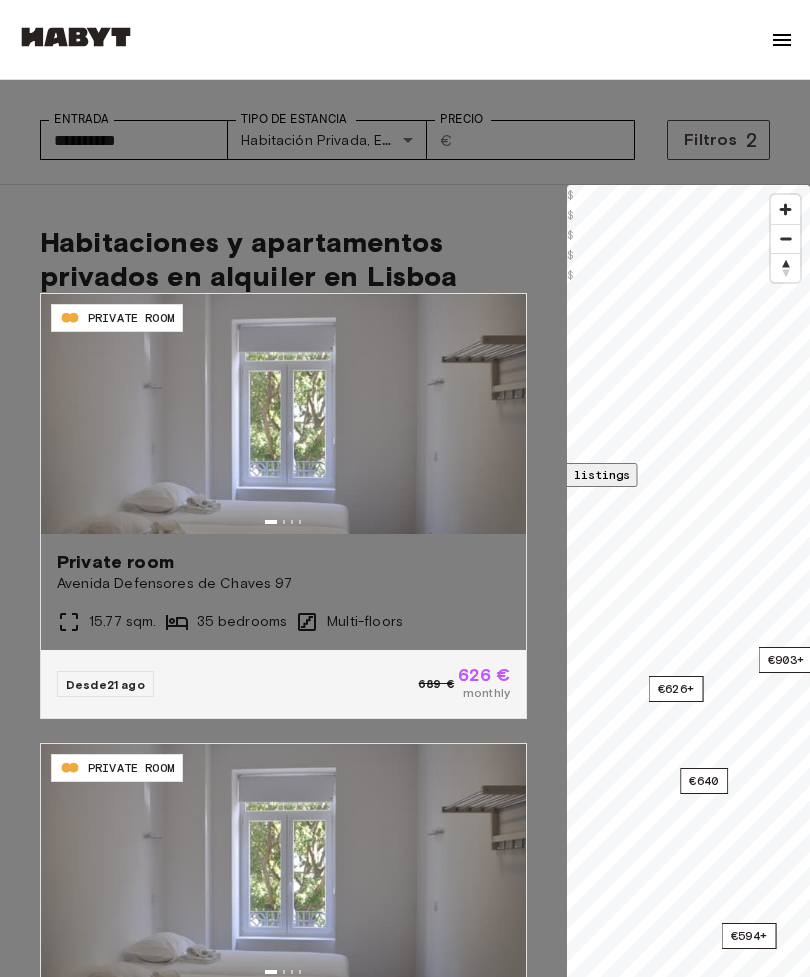 click on "Alameda das Linhas de Torres 95 13 estancias Alameda das Linhas de Torres 95 10 sqm. 5 bedrooms Ground Floor Desde  03 sept 517 € monthly Alameda das Linhas de Torres 95 13 sqm. 5 bedrooms 4th Floor Desde  16 sept 517 € monthly Alameda das Linhas de Torres 95 10 sqm. 5 bedrooms 1st Floor Desde  13 oct 490 € monthly Alameda das Linhas de Torres 95 9 sqm. 3 bedrooms 7th Floor Desde  13 oct 490 € monthly Alameda das Linhas de Torres 95 11.5 sqm. 5 bedrooms 5th Floor Desde  31 oct 490 € monthly Alameda das Linhas de Torres 95 10 sqm. 5 bedrooms 4th Floor Desde  16 nov 517 € monthly Alameda das Linhas de Torres 95 12 sqm. 5 bedrooms 2nd Floor Desde  10 dic 490 € monthly Alameda das Linhas de Torres 95 12 sqm. 5 bedrooms 2nd Floor Desde  23 feb 490 € monthly Alameda das Linhas de Torres 95 11.5 sqm. 5 bedrooms 5th Floor Desde  15 may 517 € monthly Alameda das Linhas de Torres 95 13 sqm. 5 bedrooms 5th Floor Desde  15 may 517 € monthly Alameda das Linhas de Torres 95 10 sqm. 5 bedrooms" at bounding box center [405, 21144] 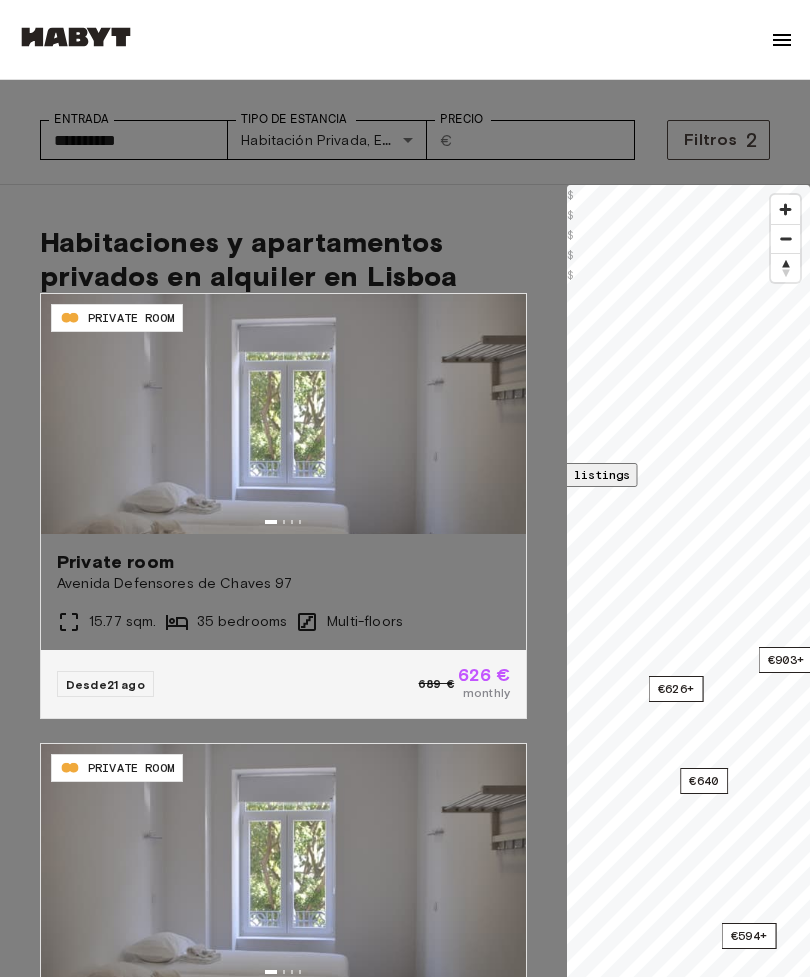 click 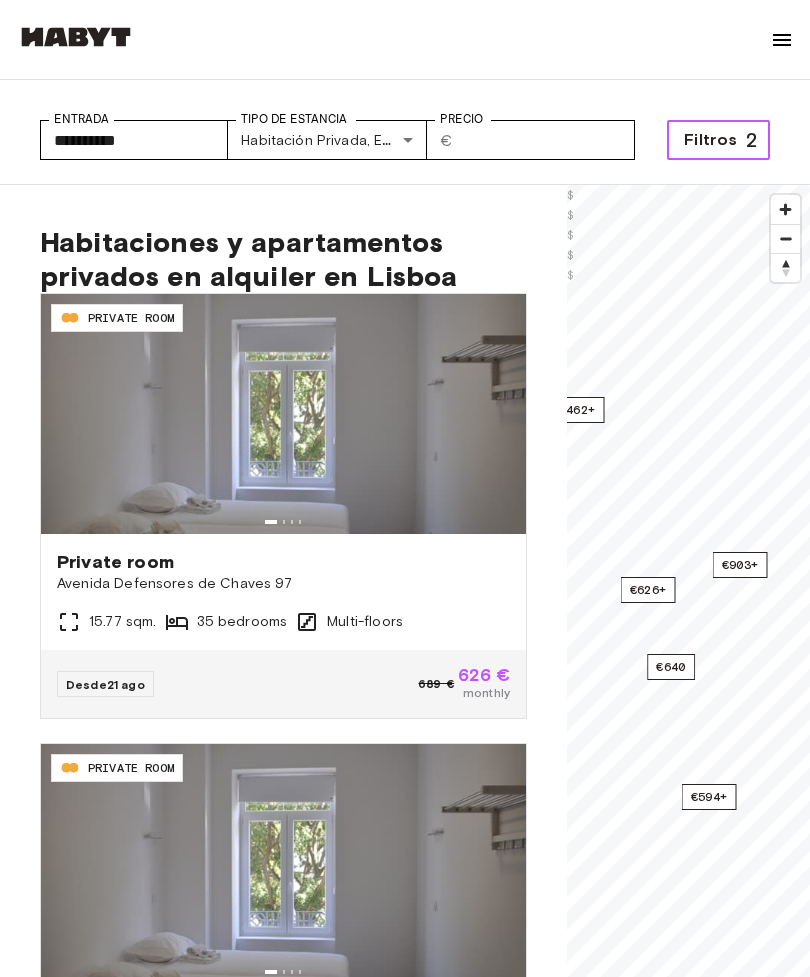 click on "€626+" at bounding box center (648, 590) 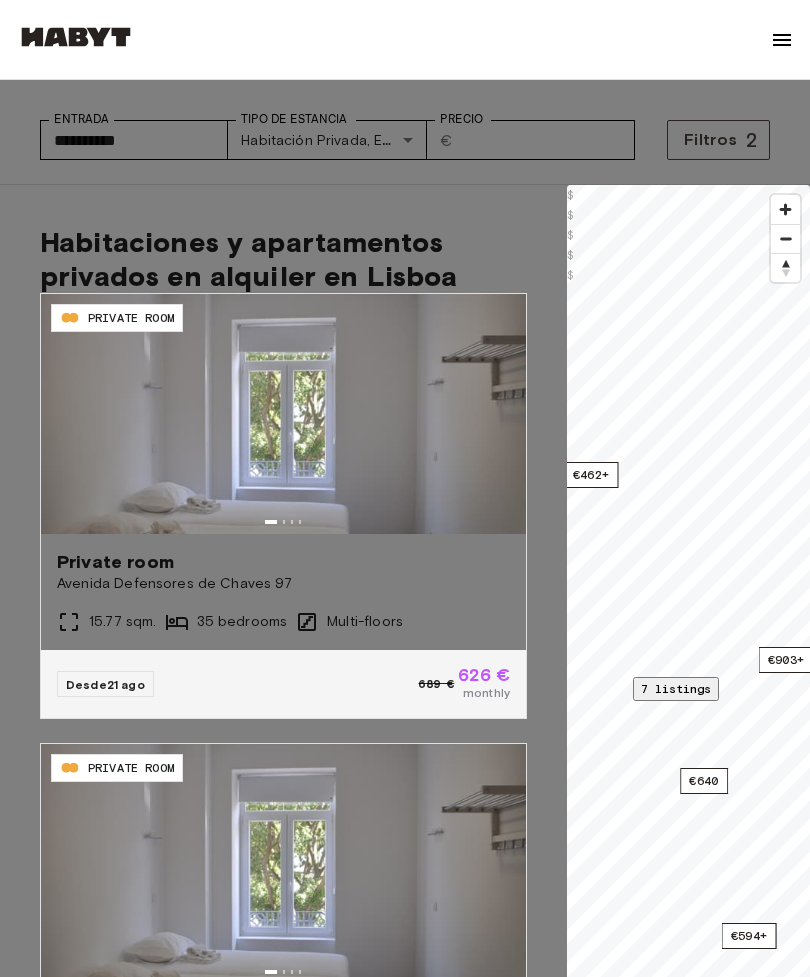 click on "35 bedrooms" at bounding box center (405, 7180) 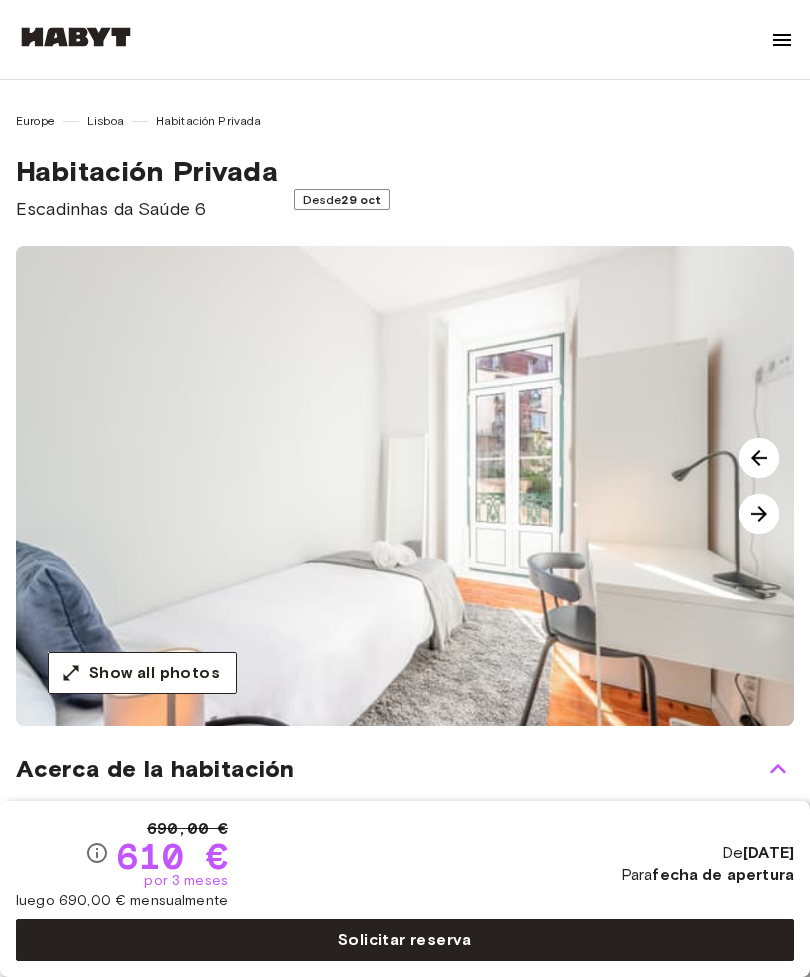 scroll, scrollTop: 0, scrollLeft: 0, axis: both 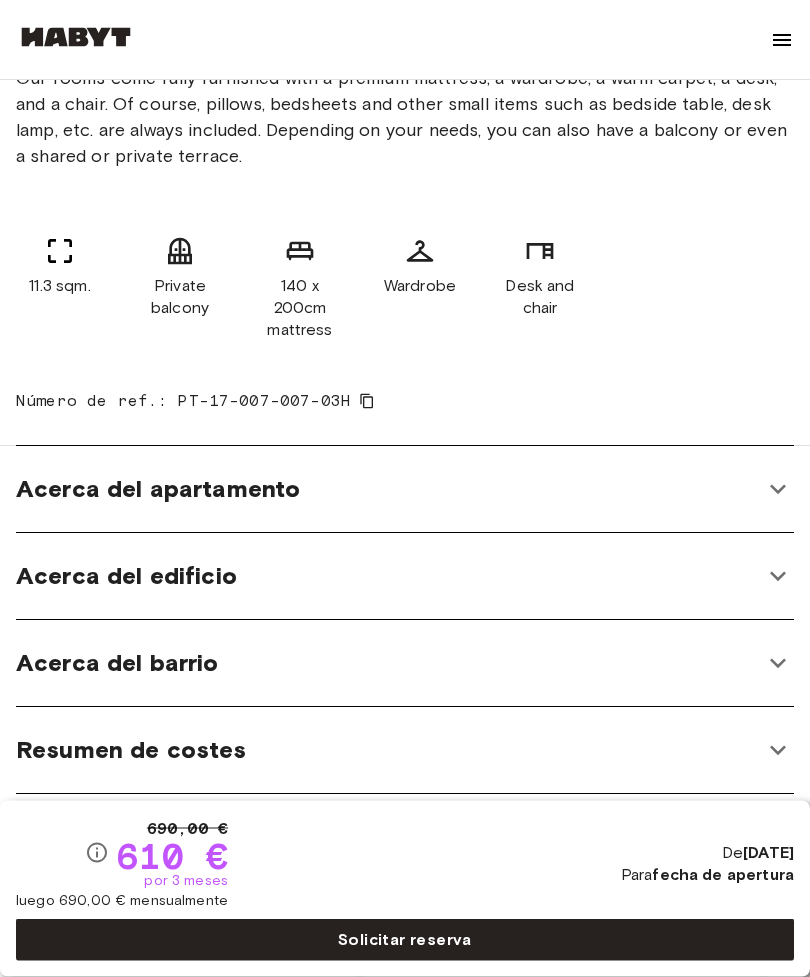 click 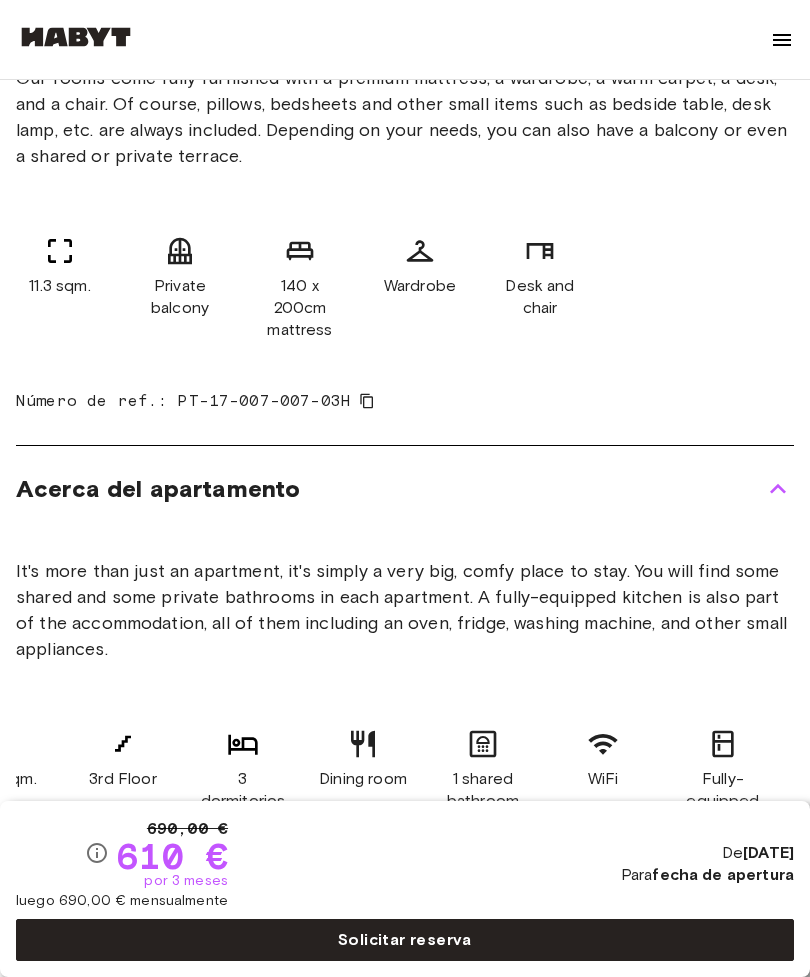 scroll, scrollTop: 0, scrollLeft: 65, axis: horizontal 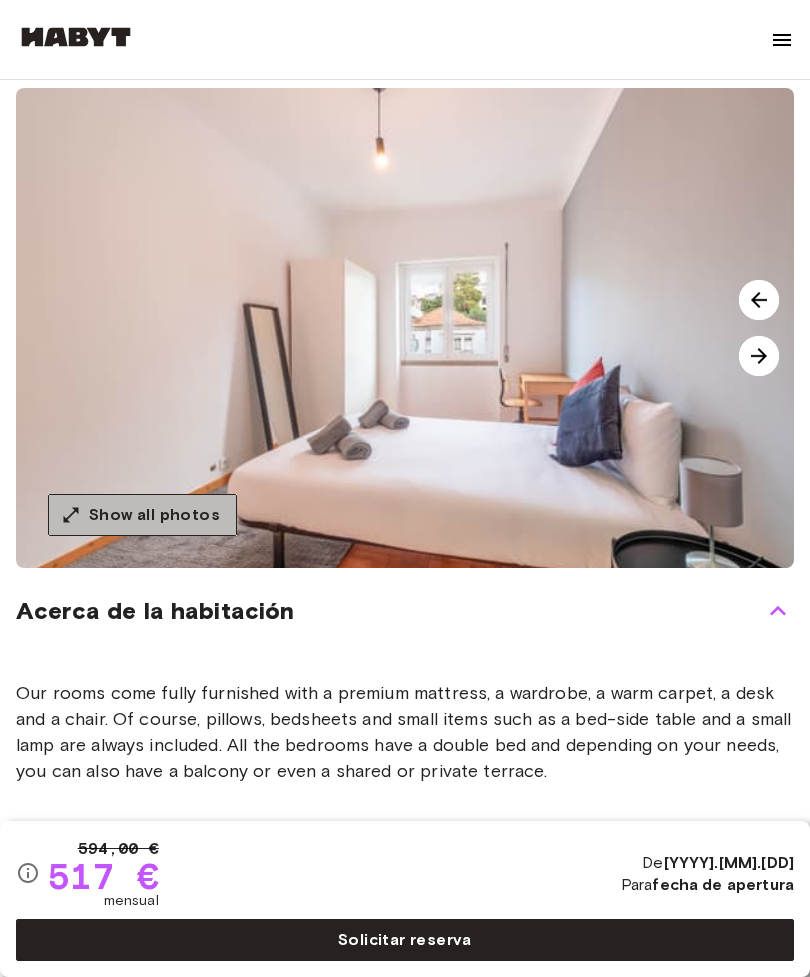 click on "Show all photos" at bounding box center (142, 515) 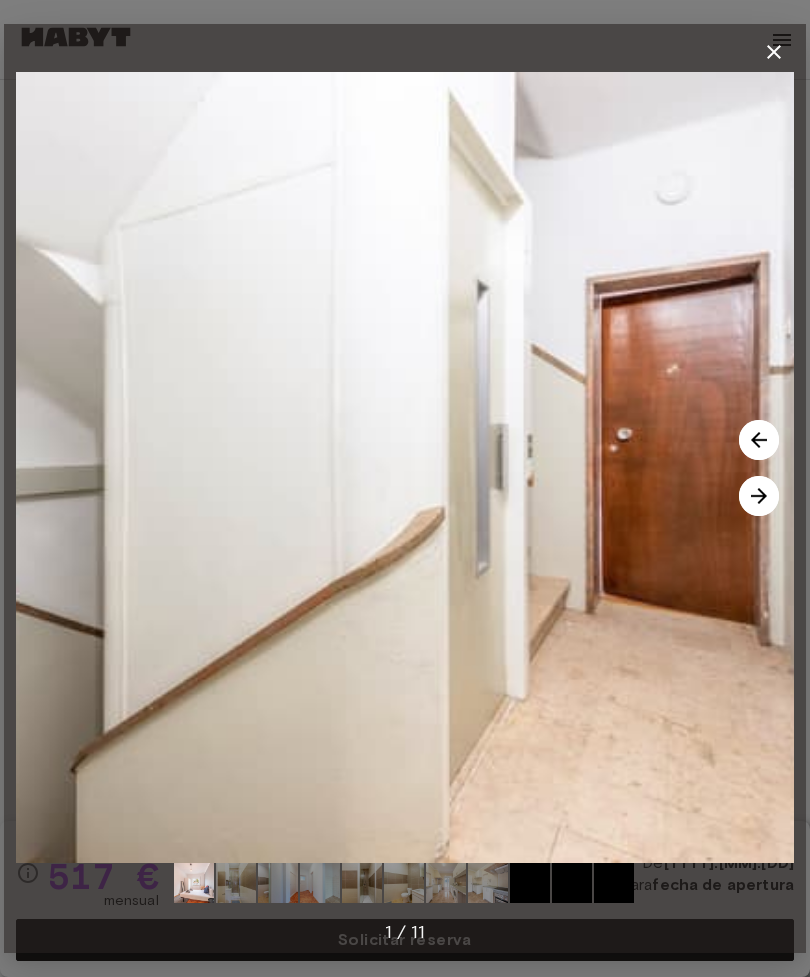 click 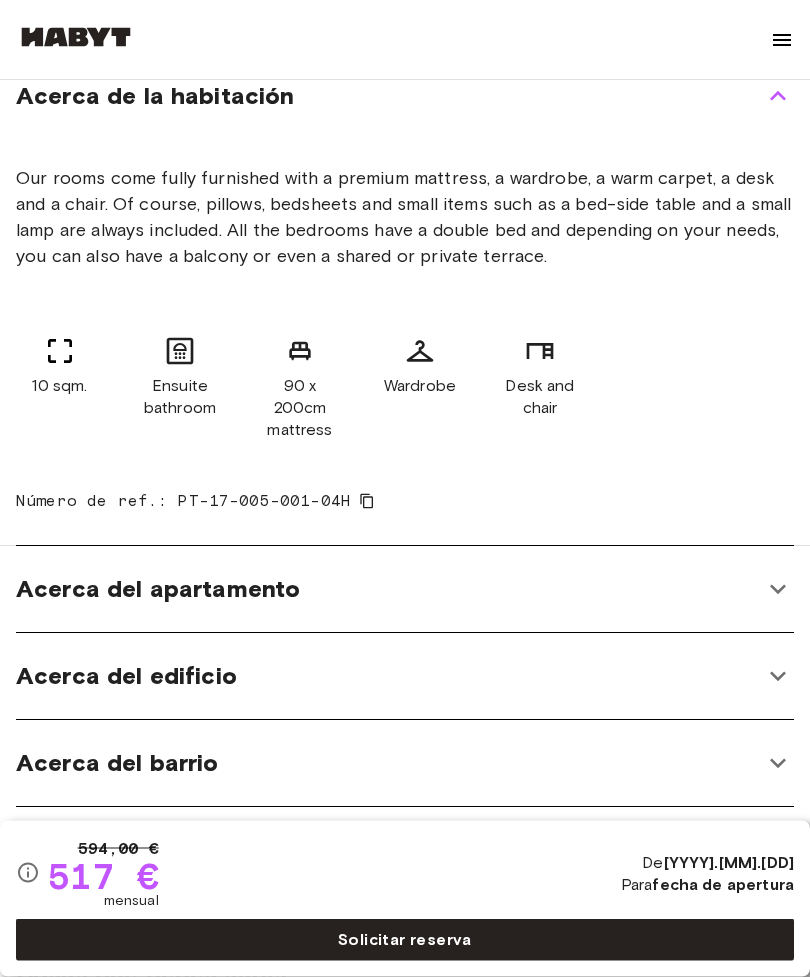 click on "Acerca del apartamento" at bounding box center [389, 590] 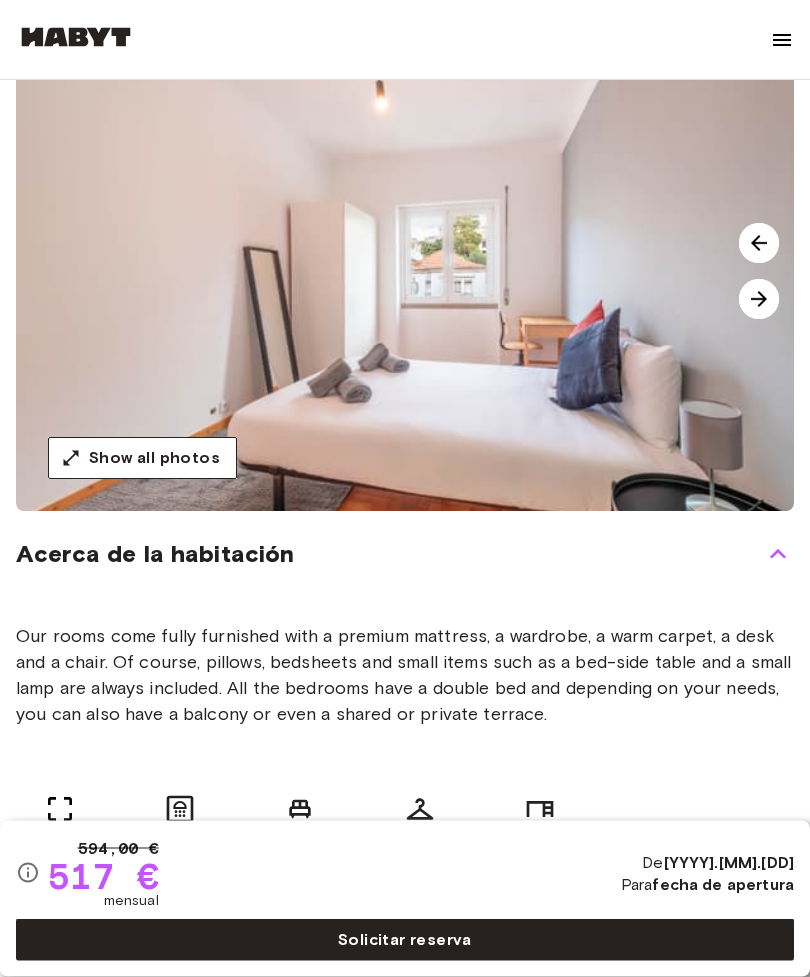 scroll, scrollTop: 0, scrollLeft: 0, axis: both 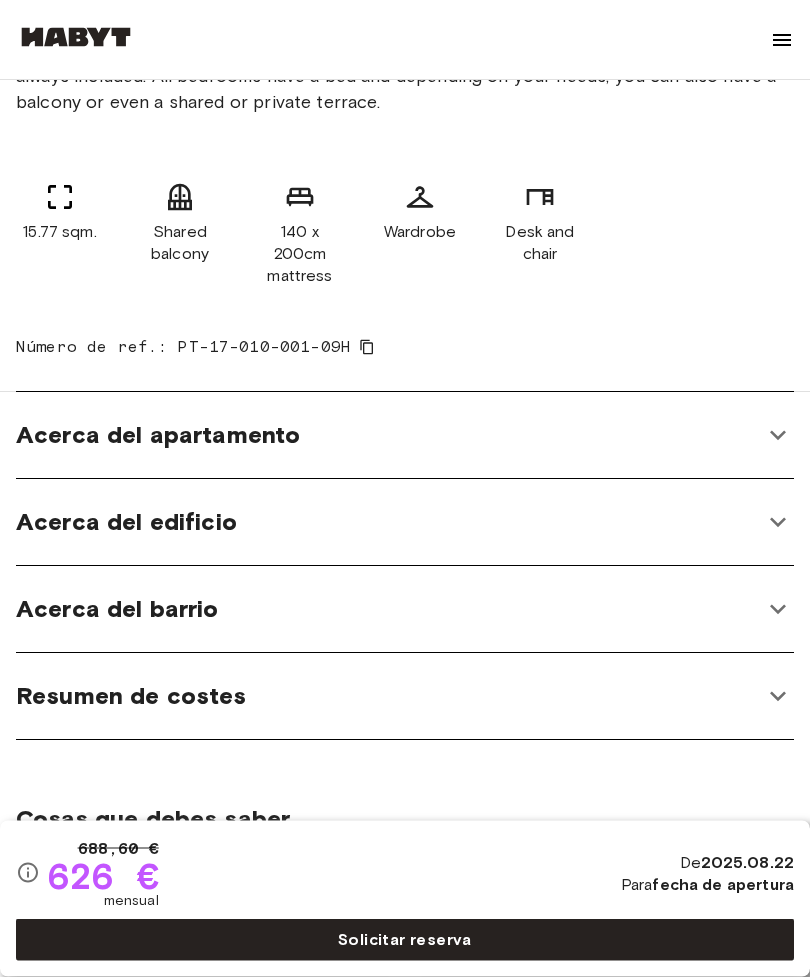 click on "Acerca del apartamento" at bounding box center (405, 436) 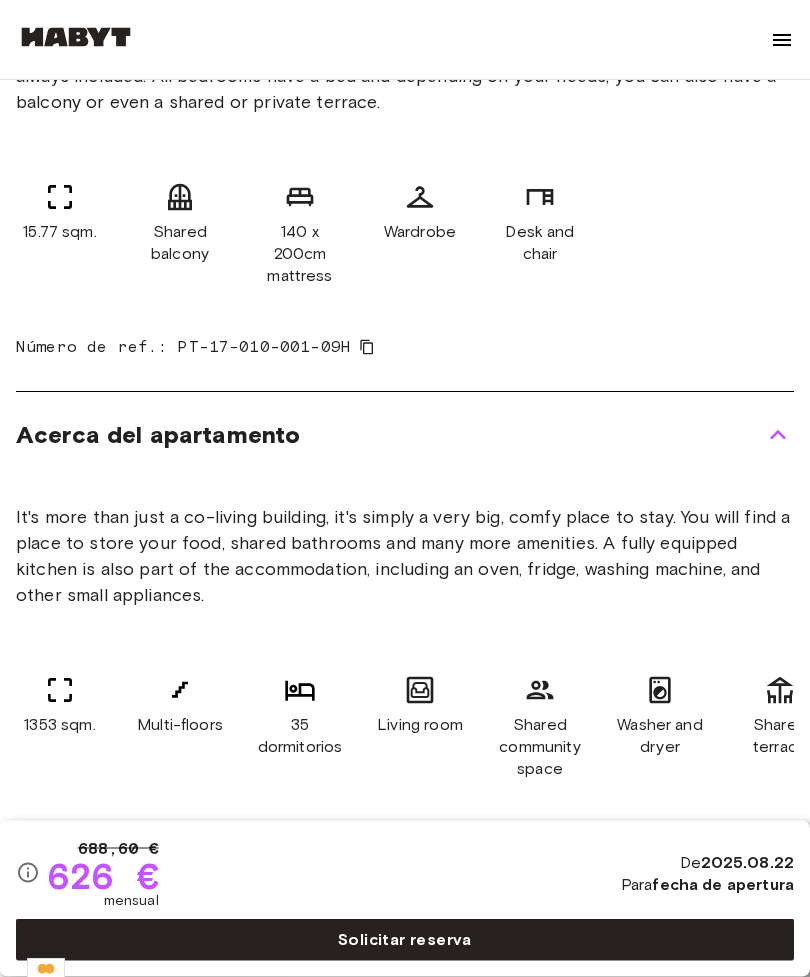scroll, scrollTop: 827, scrollLeft: 0, axis: vertical 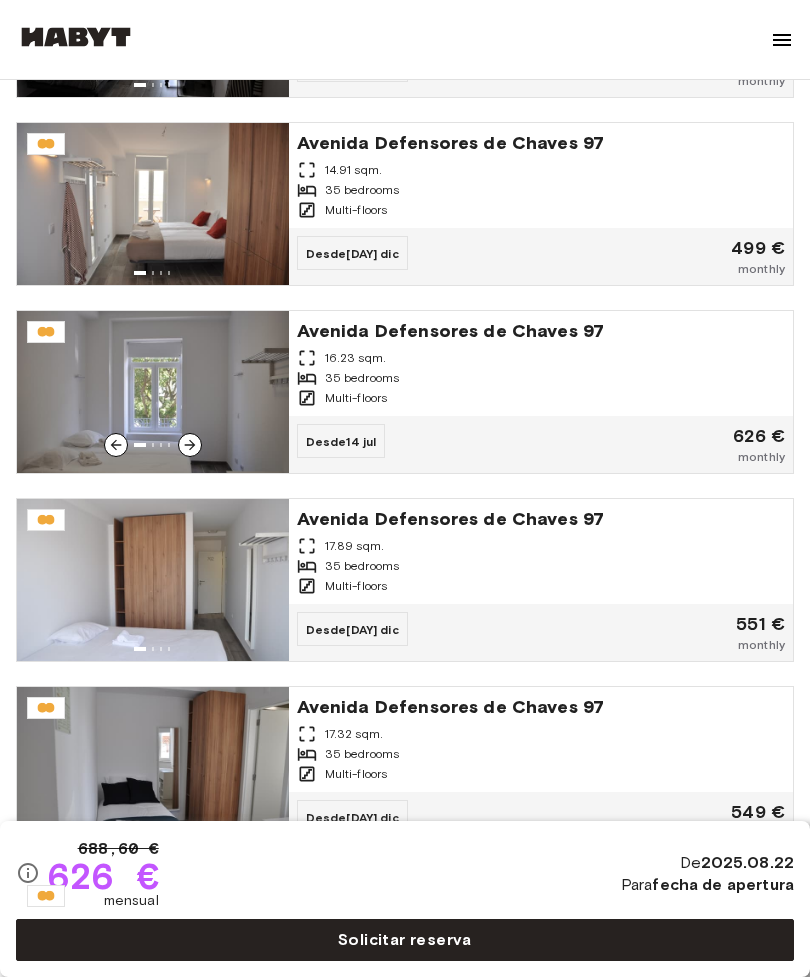 click on "35 bedrooms" at bounding box center [541, 378] 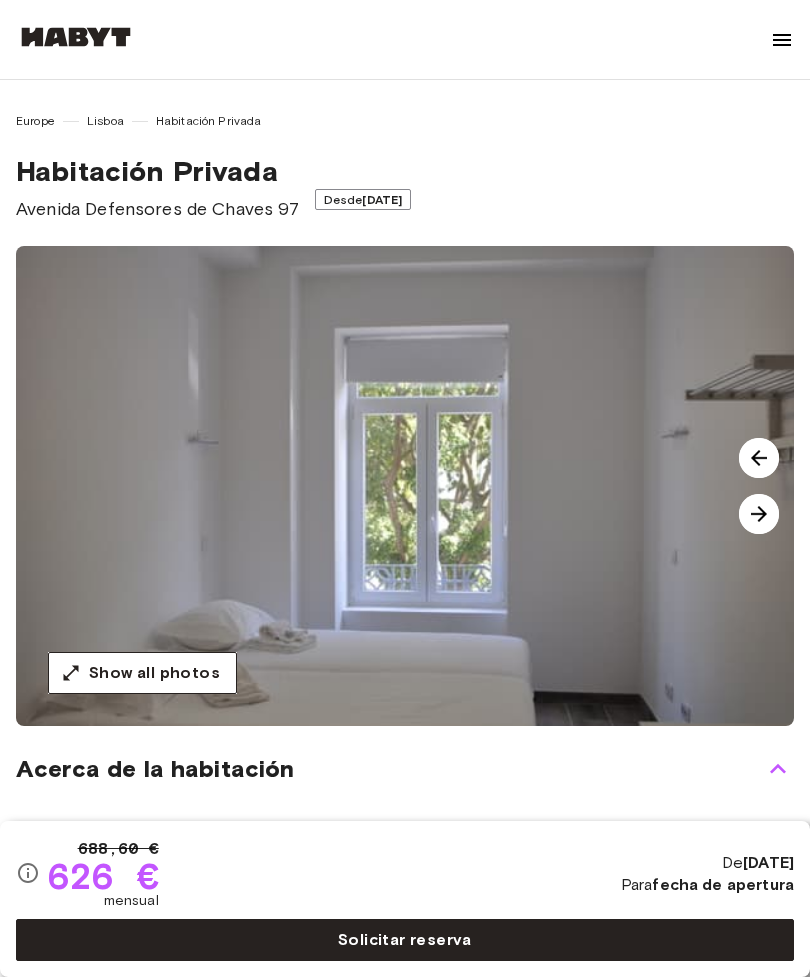 scroll, scrollTop: 0, scrollLeft: 0, axis: both 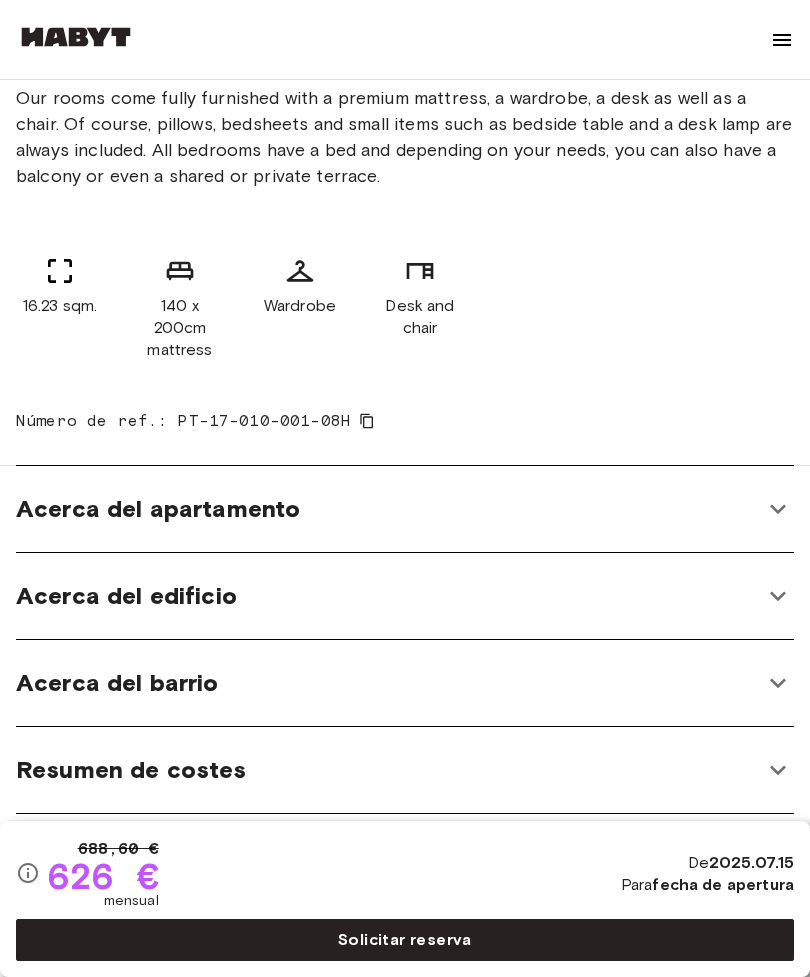 click on "Acerca del apartamento" at bounding box center (389, 509) 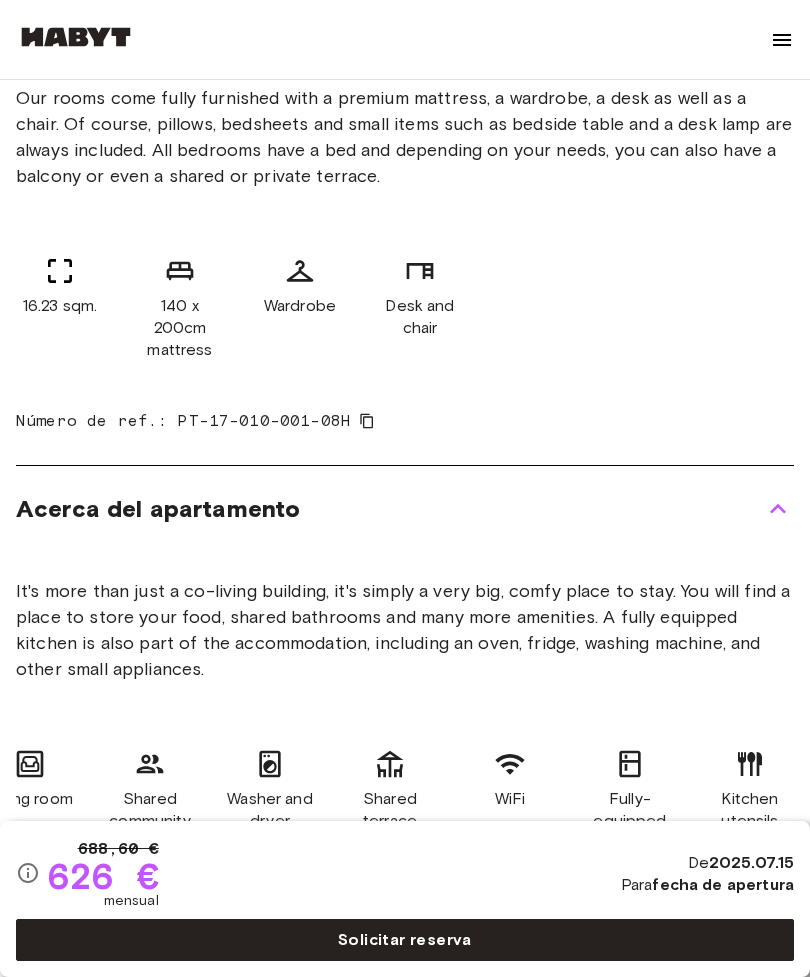 scroll, scrollTop: 0, scrollLeft: 390, axis: horizontal 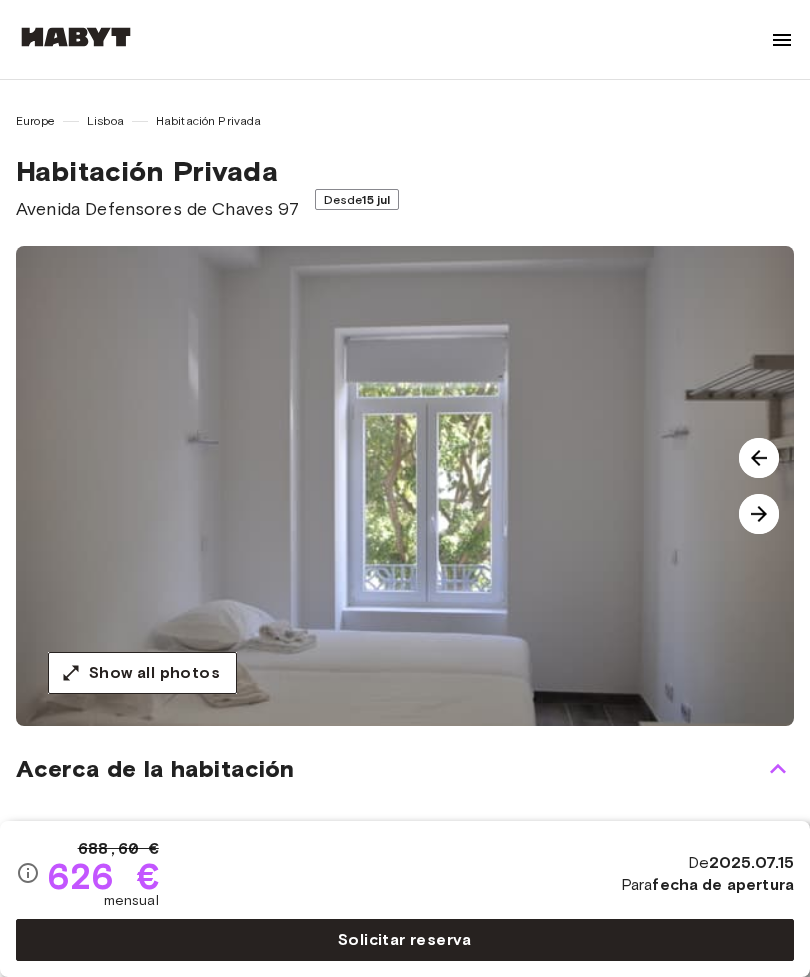click at bounding box center (759, 514) 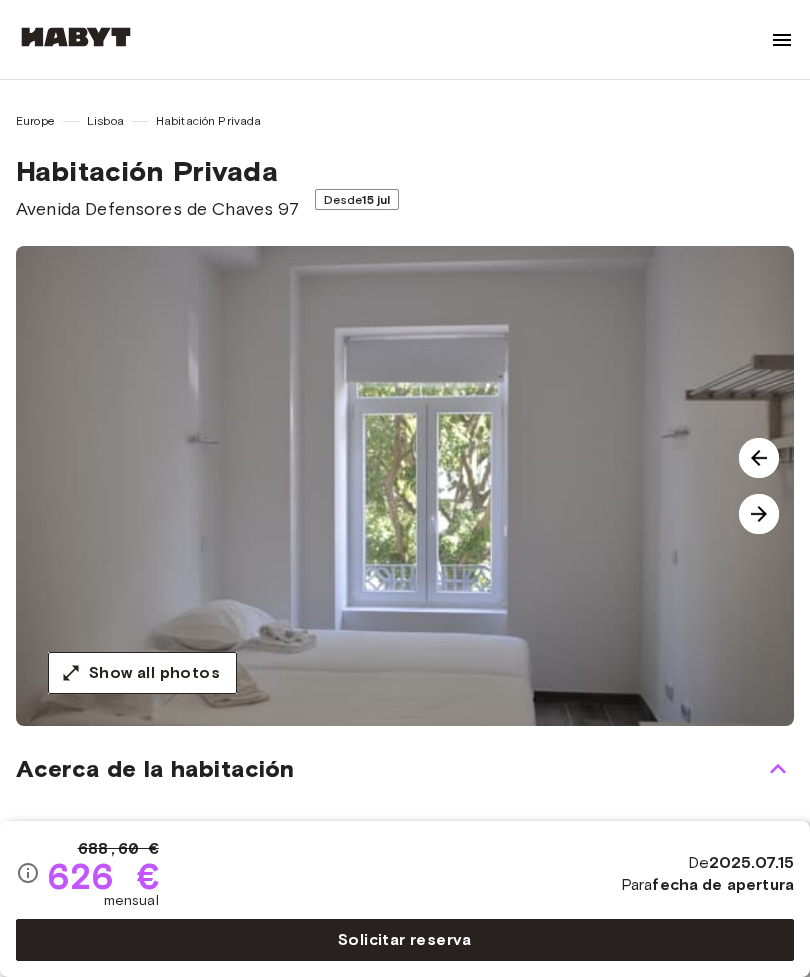 scroll, scrollTop: 0, scrollLeft: 0, axis: both 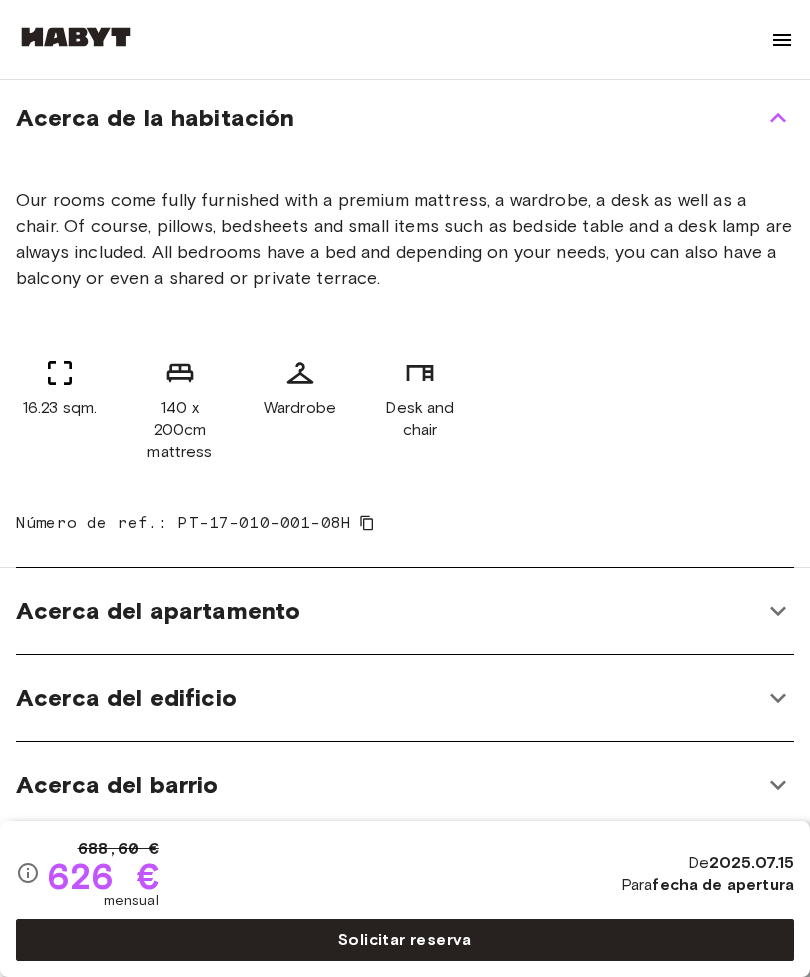 click on "Acerca del apartamento" at bounding box center (389, 611) 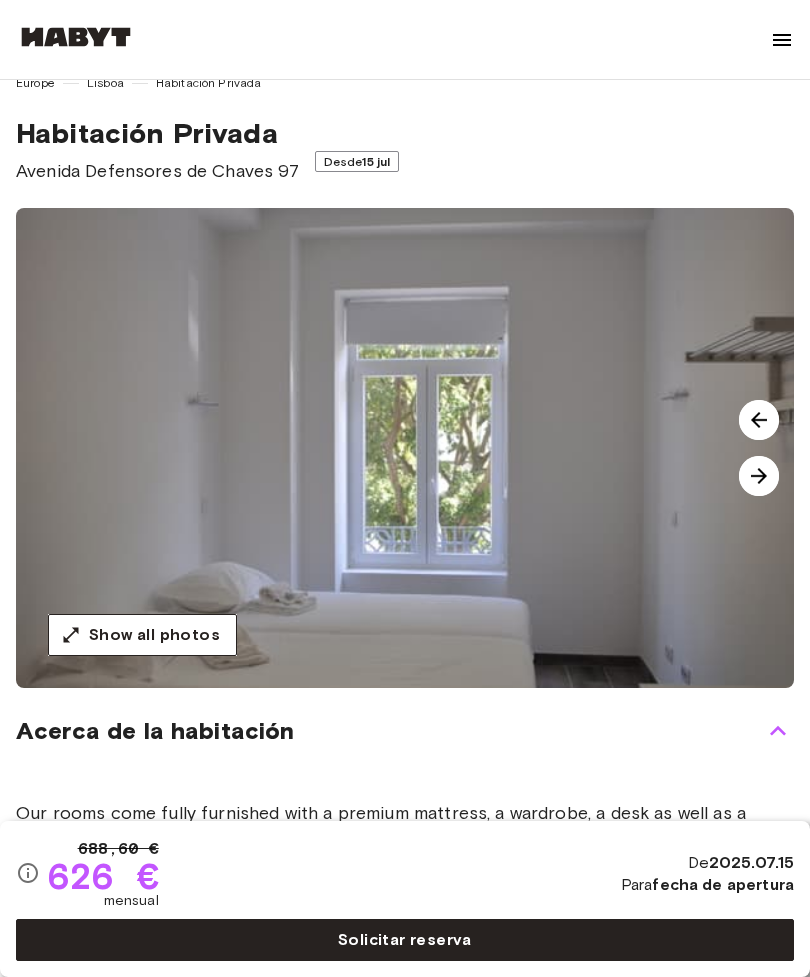 scroll, scrollTop: 0, scrollLeft: 0, axis: both 